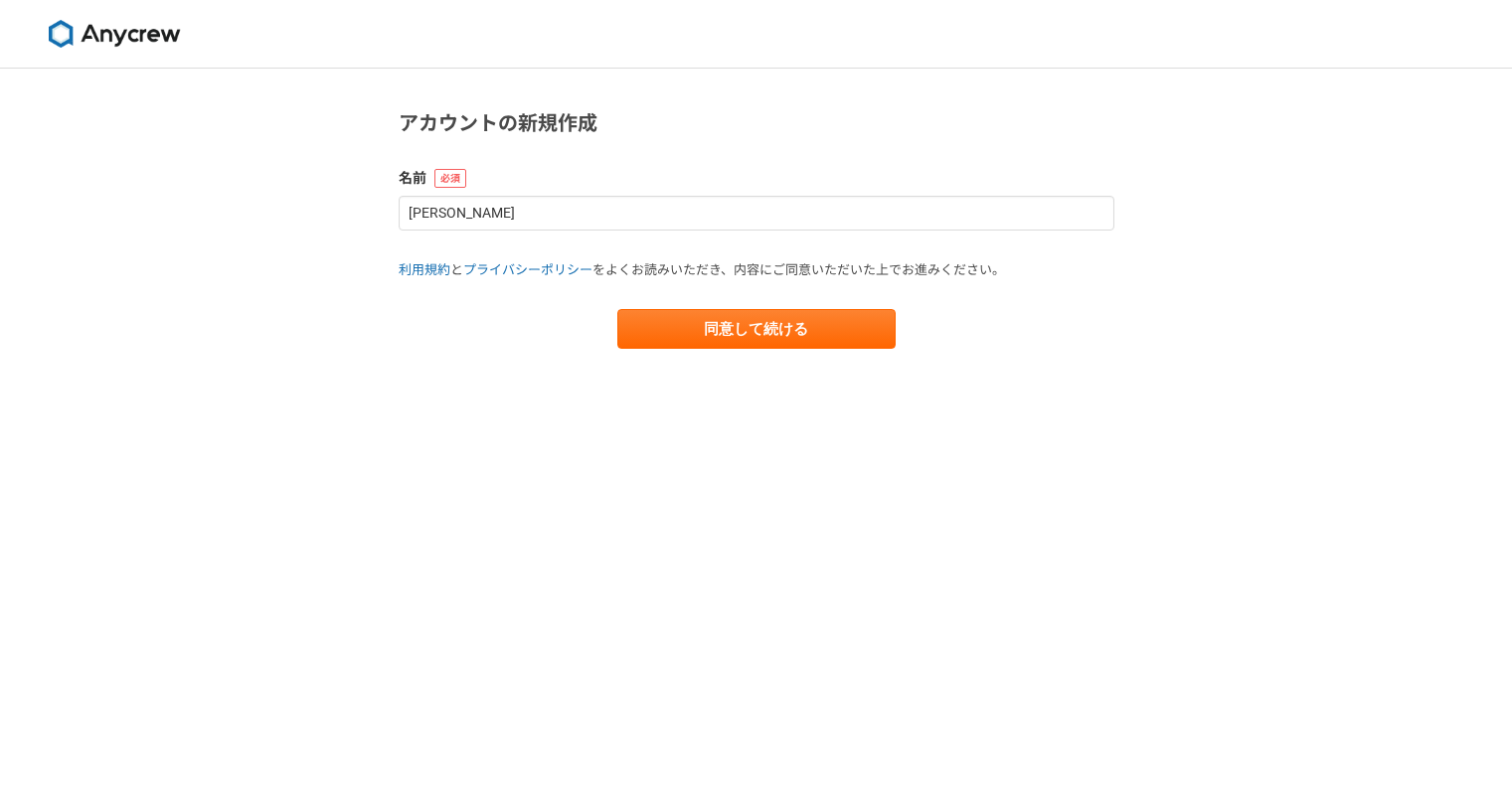 scroll, scrollTop: 0, scrollLeft: 0, axis: both 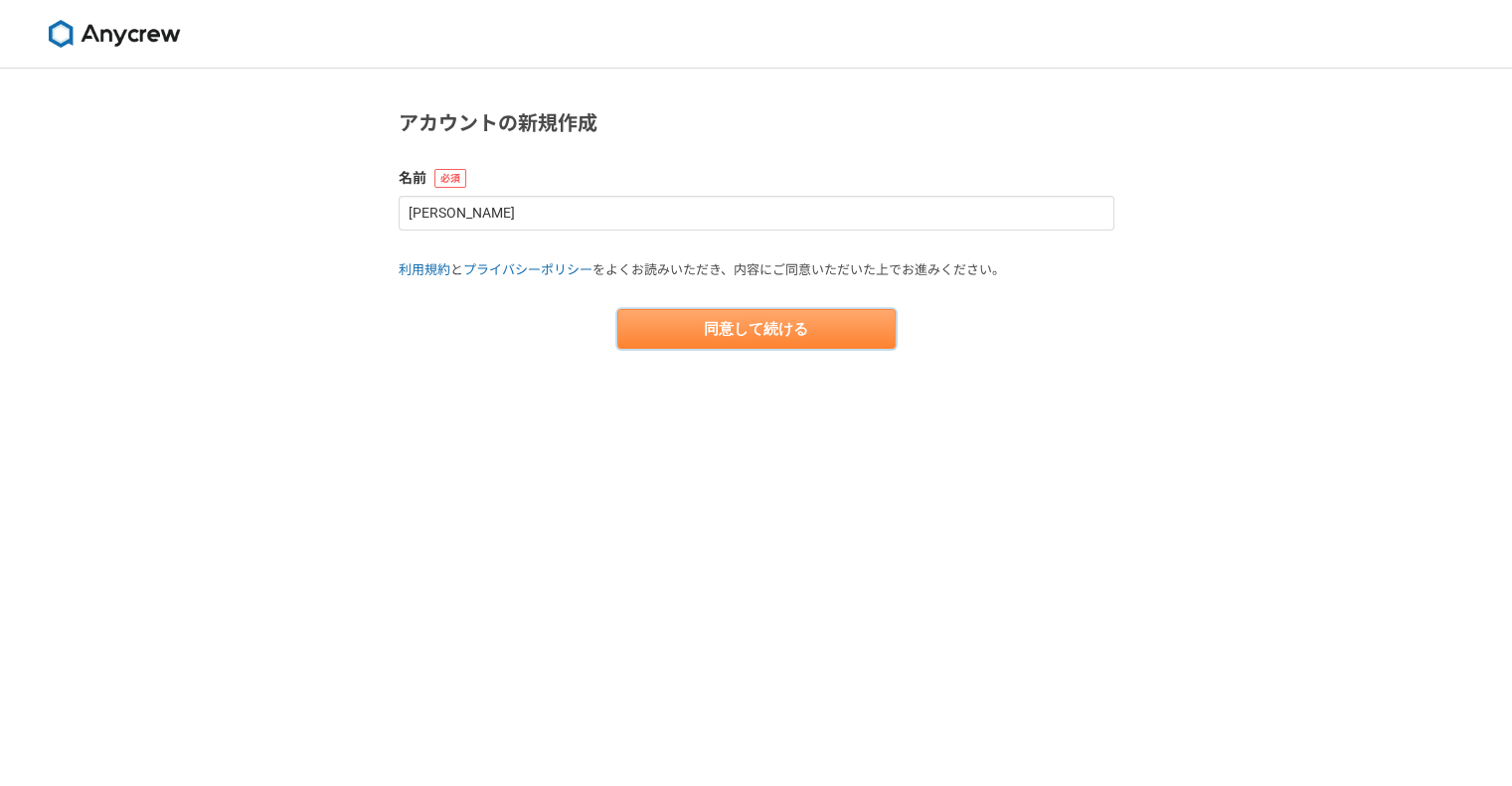 click on "同意して続ける" at bounding box center [756, 329] 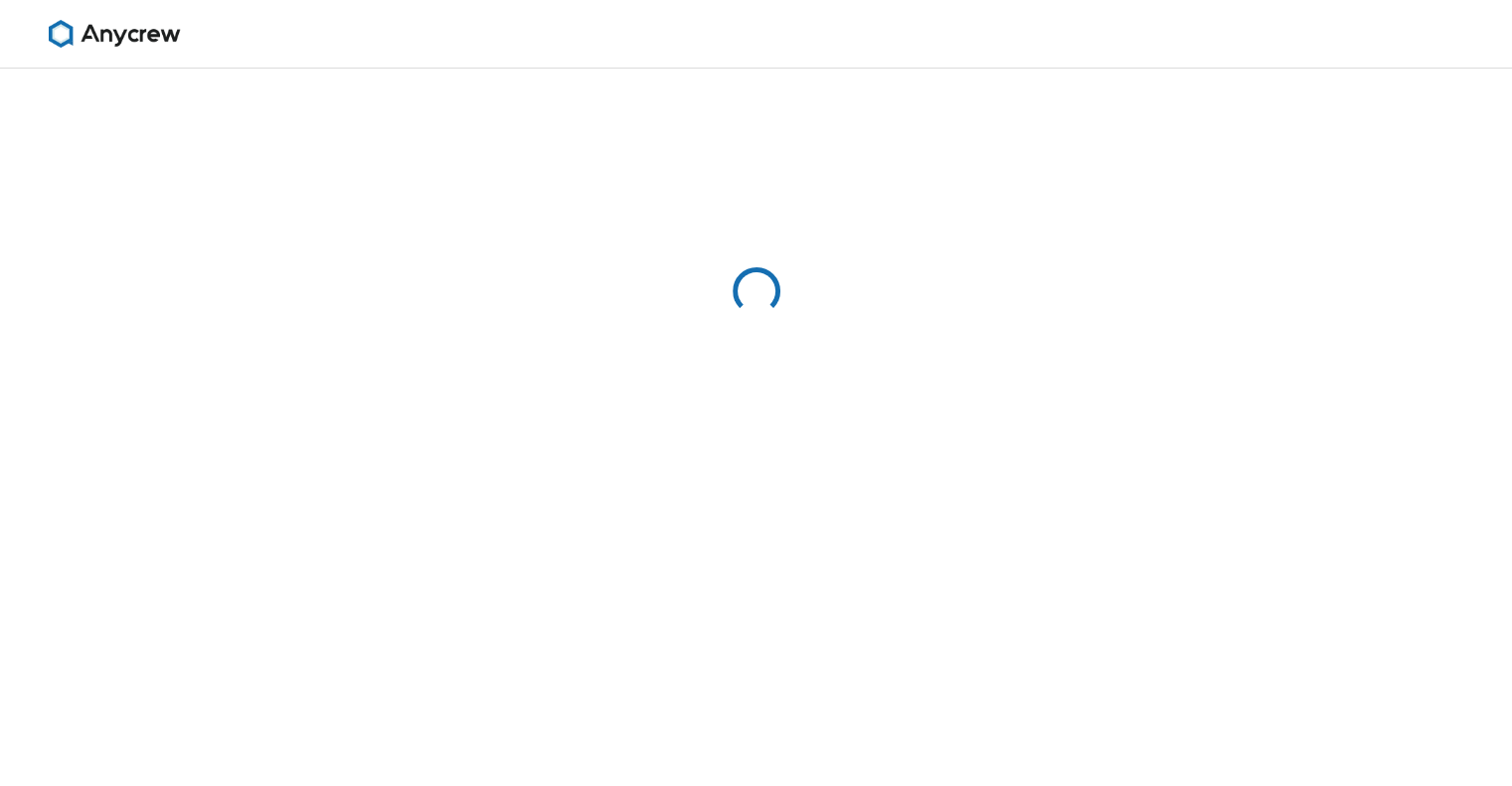 select on "13" 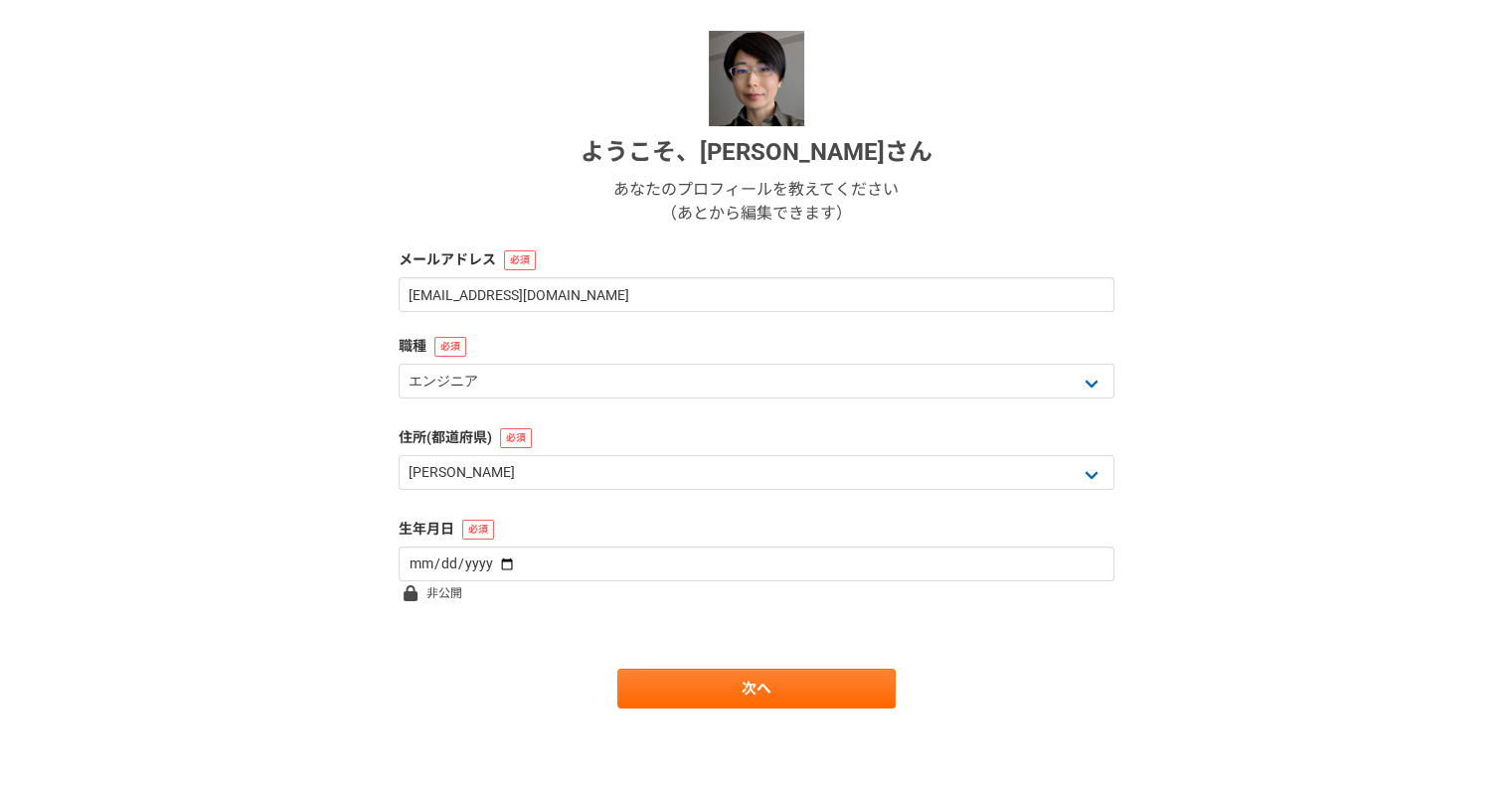 scroll, scrollTop: 204, scrollLeft: 0, axis: vertical 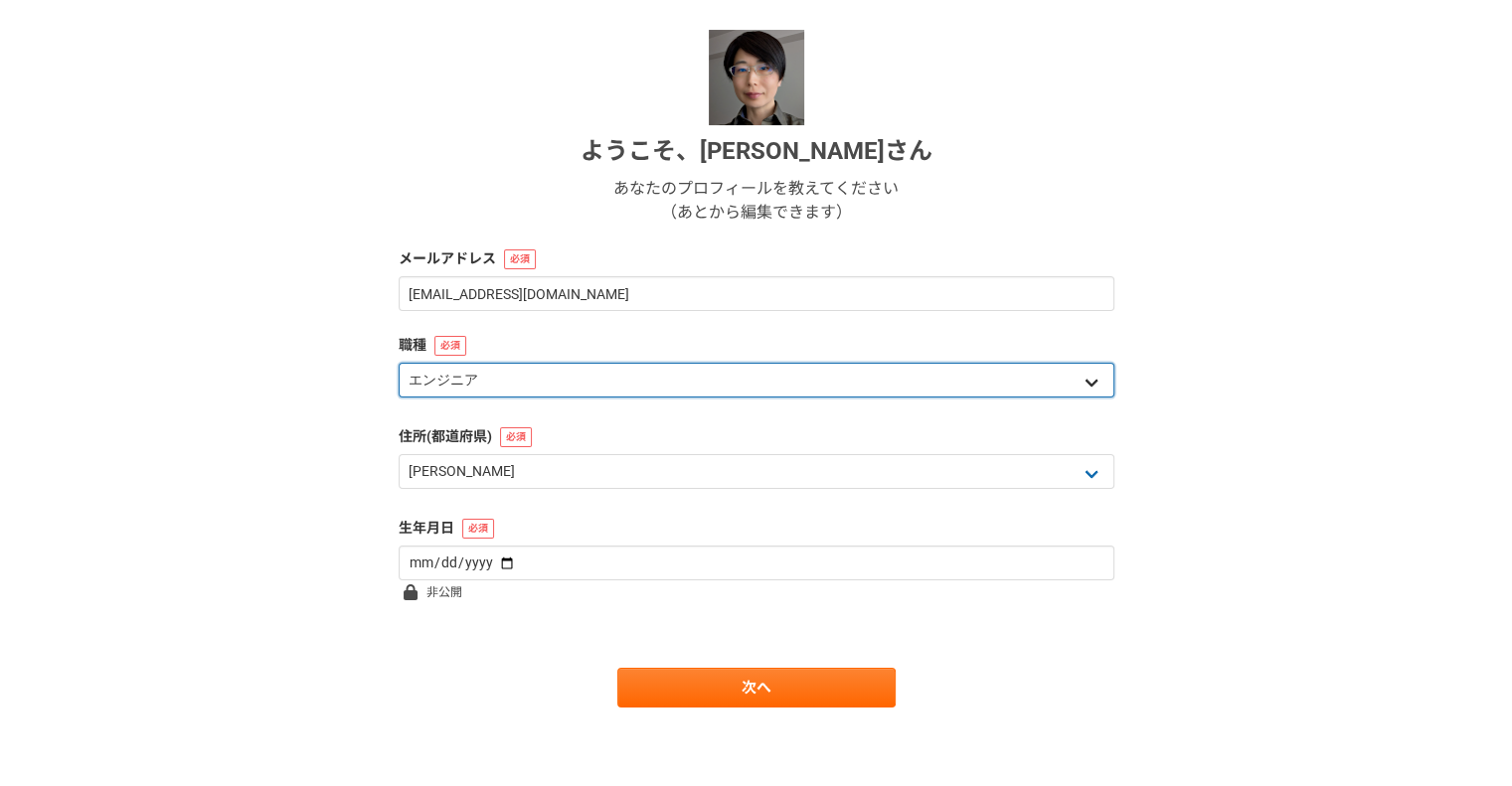 click on "エンジニア デザイナー ライター 営業 マーケティング 企画・事業開発 バックオフィス その他" at bounding box center [756, 380] 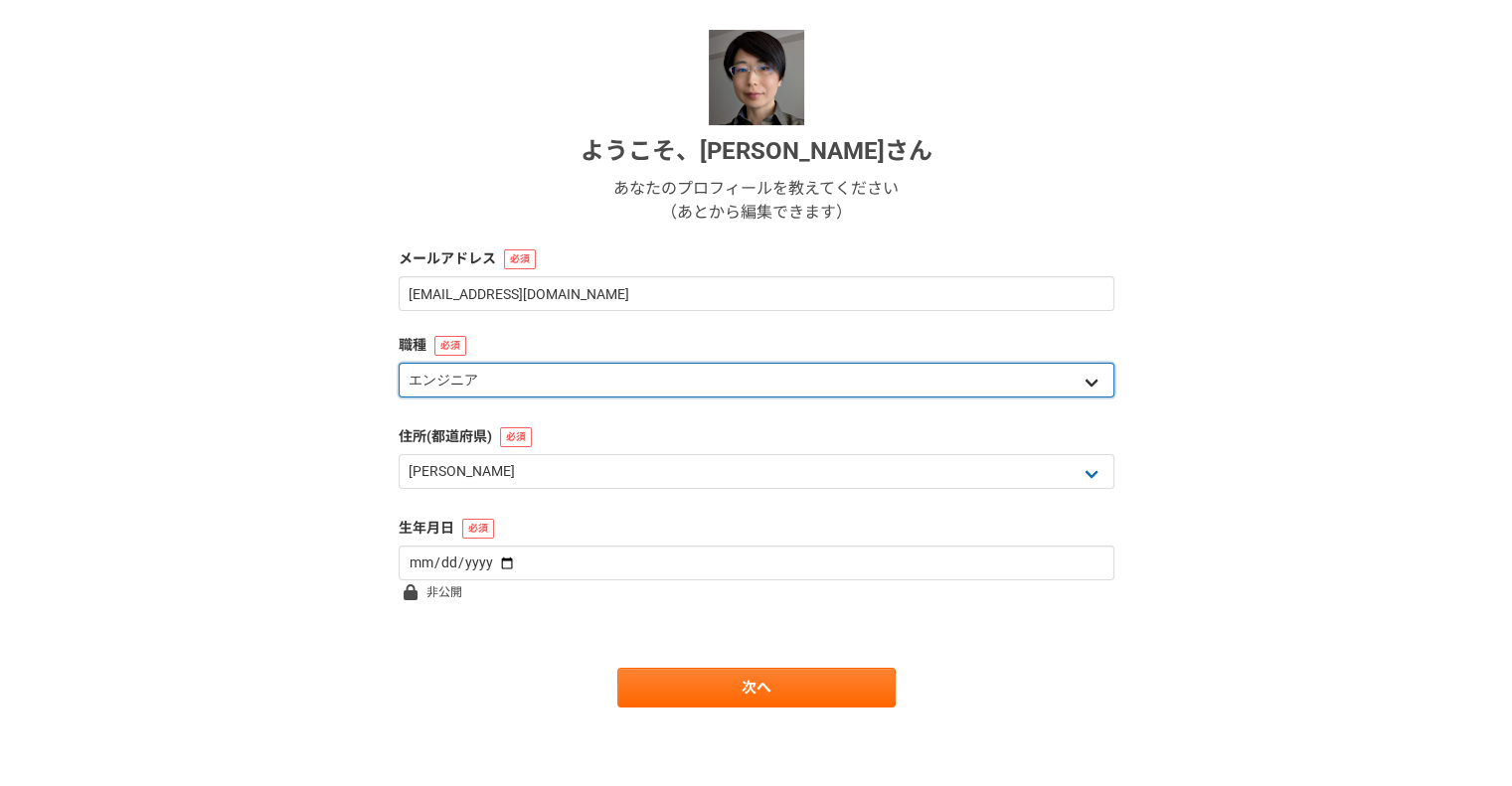 select on "5" 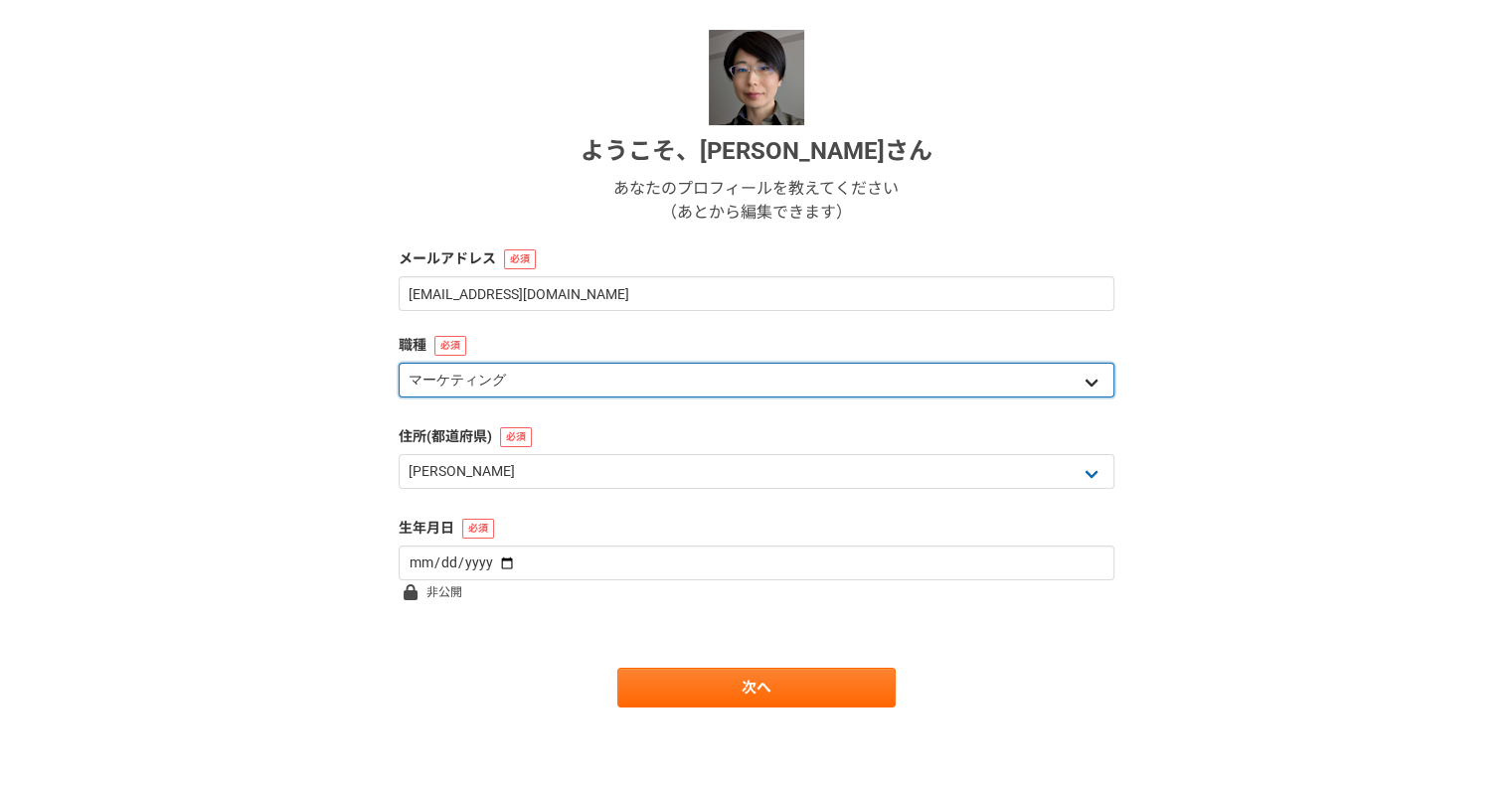 click on "エンジニア デザイナー ライター 営業 マーケティング 企画・事業開発 バックオフィス その他" at bounding box center [756, 380] 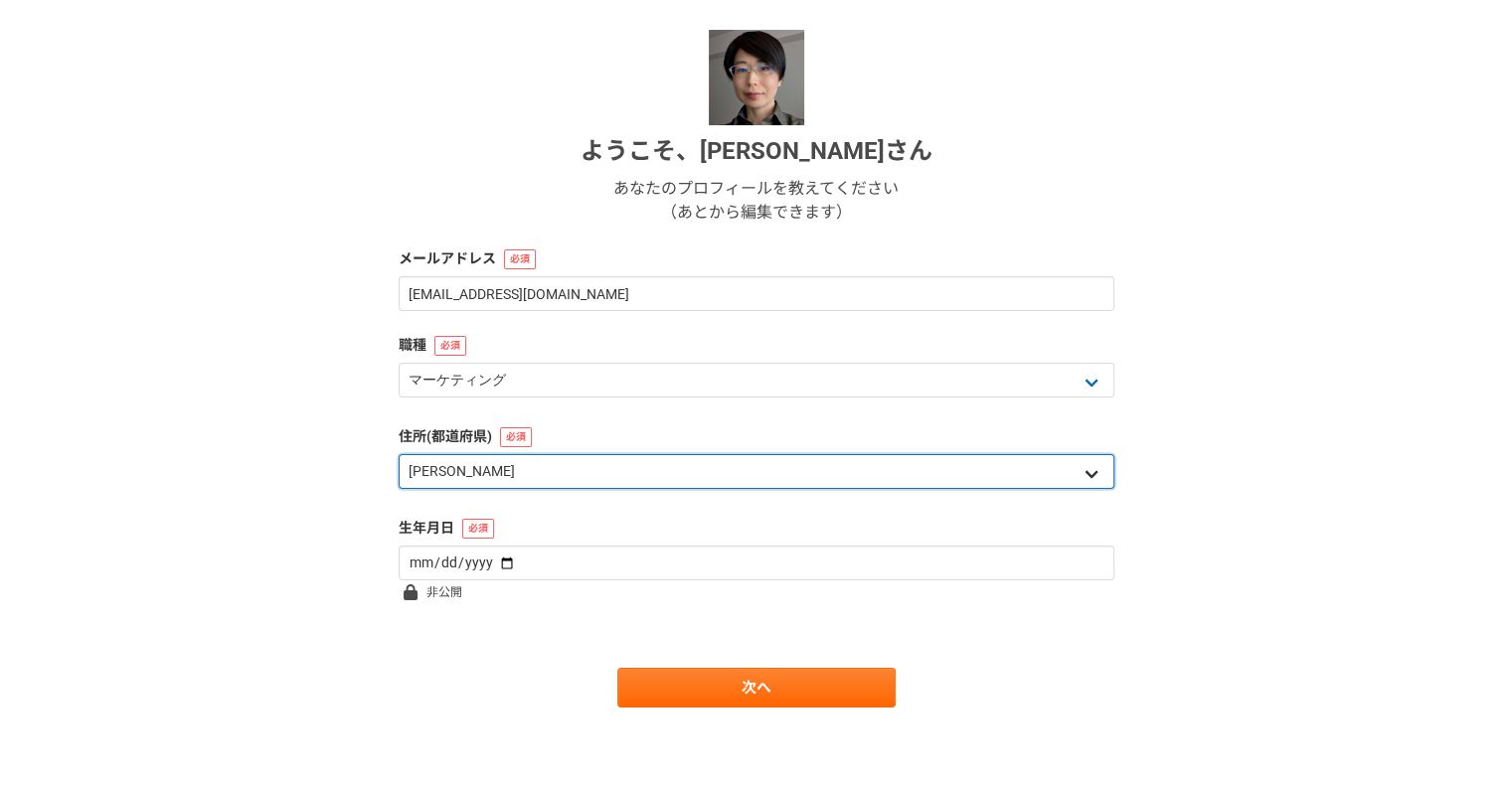 click on "北海道 [GEOGRAPHIC_DATA] [GEOGRAPHIC_DATA] [PERSON_NAME][GEOGRAPHIC_DATA] [PERSON_NAME][GEOGRAPHIC_DATA] [GEOGRAPHIC_DATA] [PERSON_NAME][GEOGRAPHIC_DATA] [GEOGRAPHIC_DATA] [GEOGRAPHIC_DATA] [GEOGRAPHIC_DATA] [GEOGRAPHIC_DATA] [PERSON_NAME][GEOGRAPHIC_DATA] [PERSON_NAME] [GEOGRAPHIC_DATA] [GEOGRAPHIC_DATA] [GEOGRAPHIC_DATA] [PERSON_NAME][GEOGRAPHIC_DATA] [PERSON_NAME][GEOGRAPHIC_DATA] [GEOGRAPHIC_DATA] [PERSON_NAME][GEOGRAPHIC_DATA] [GEOGRAPHIC_DATA] [GEOGRAPHIC_DATA] [GEOGRAPHIC_DATA] [GEOGRAPHIC_DATA] [GEOGRAPHIC_DATA] [GEOGRAPHIC_DATA] [GEOGRAPHIC_DATA] [GEOGRAPHIC_DATA] [GEOGRAPHIC_DATA] [GEOGRAPHIC_DATA] [GEOGRAPHIC_DATA] [GEOGRAPHIC_DATA] [GEOGRAPHIC_DATA] [GEOGRAPHIC_DATA] [PERSON_NAME][GEOGRAPHIC_DATA] [GEOGRAPHIC_DATA] [GEOGRAPHIC_DATA] [GEOGRAPHIC_DATA] [GEOGRAPHIC_DATA] [GEOGRAPHIC_DATA] [GEOGRAPHIC_DATA] [GEOGRAPHIC_DATA] [GEOGRAPHIC_DATA] [GEOGRAPHIC_DATA] [PERSON_NAME][GEOGRAPHIC_DATA] [GEOGRAPHIC_DATA] [GEOGRAPHIC_DATA] 海外" at bounding box center (756, 471) 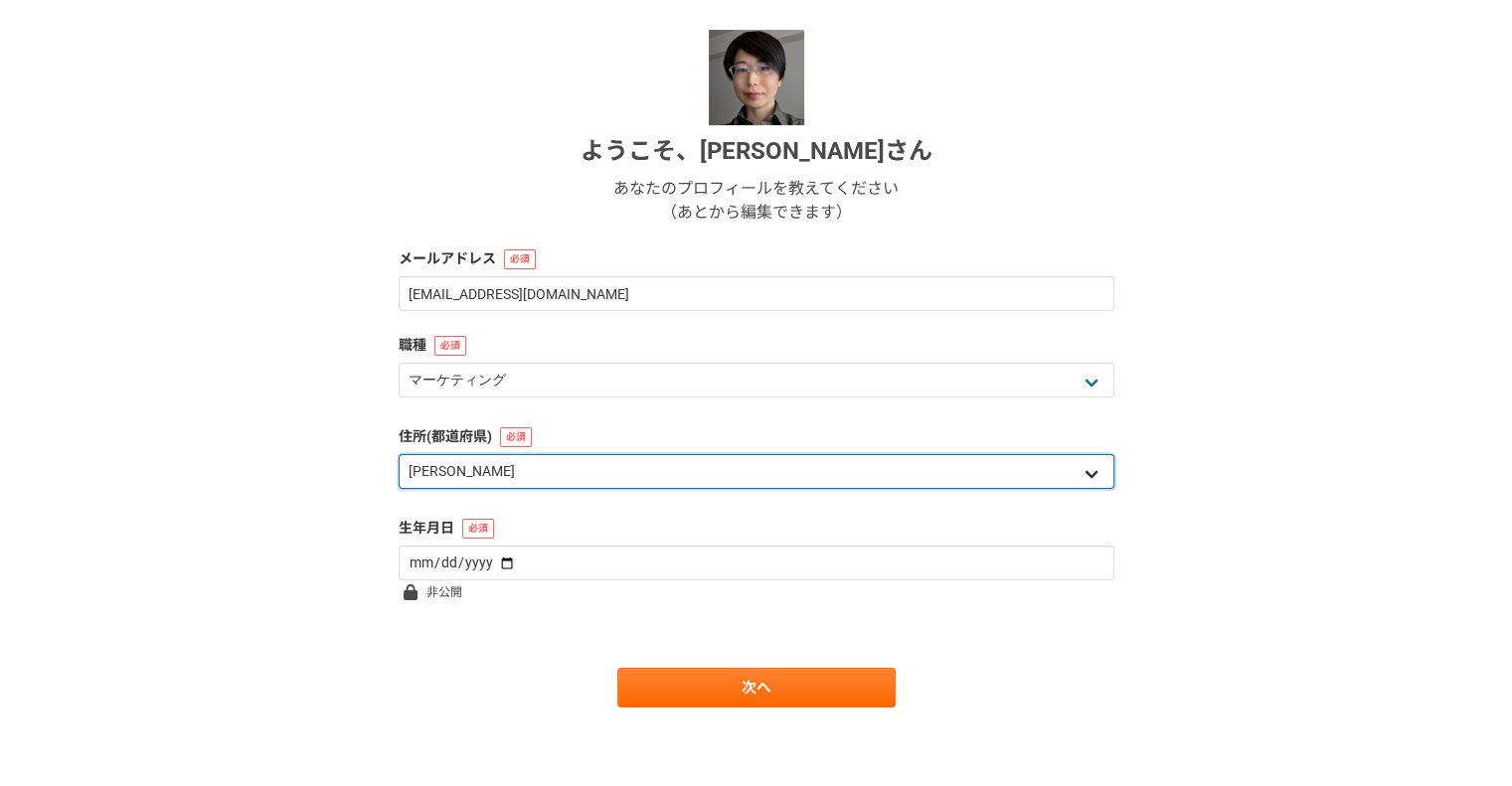 select on "1" 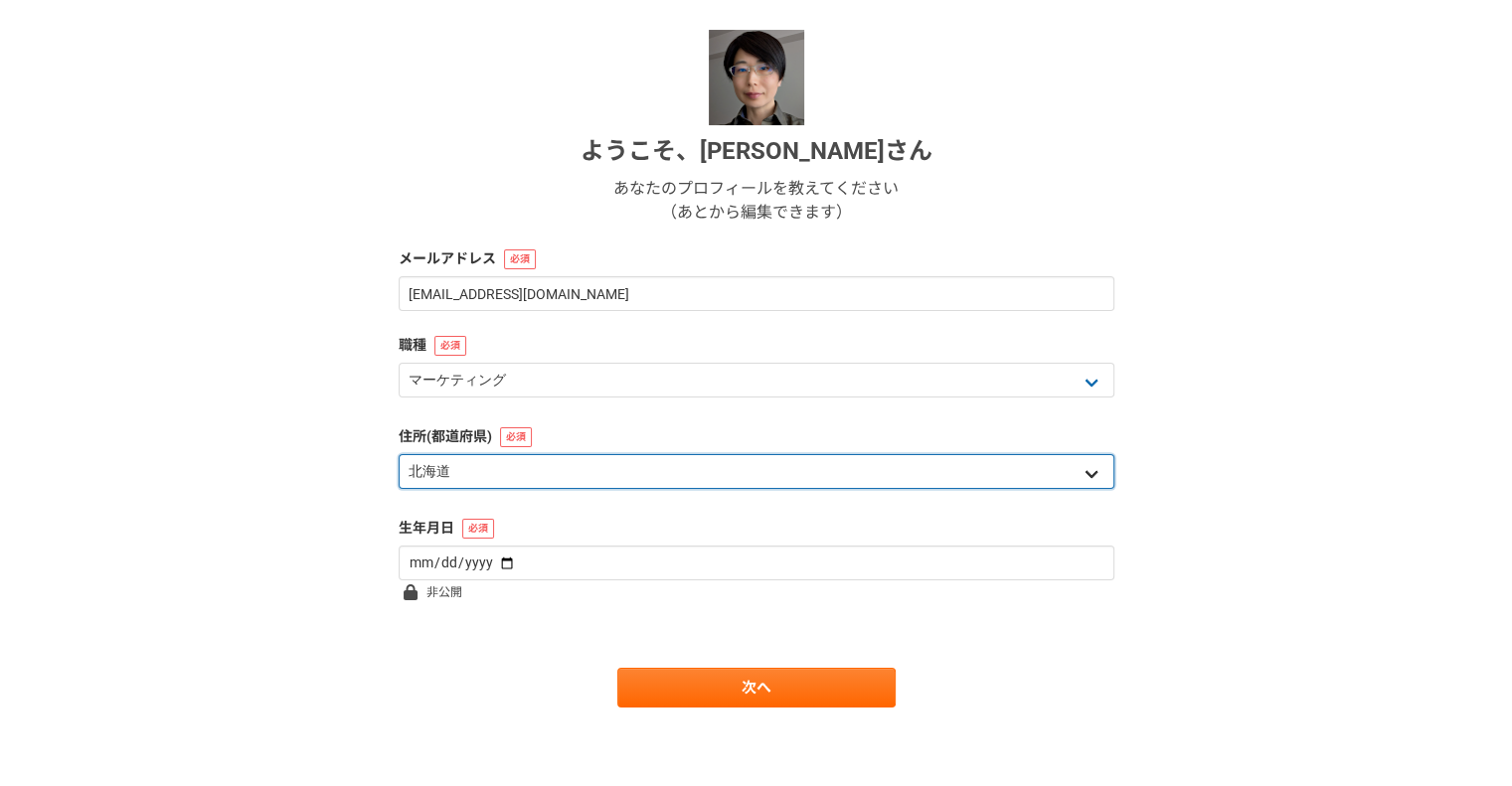 click on "北海道 [GEOGRAPHIC_DATA] [GEOGRAPHIC_DATA] [PERSON_NAME][GEOGRAPHIC_DATA] [PERSON_NAME][GEOGRAPHIC_DATA] [GEOGRAPHIC_DATA] [PERSON_NAME][GEOGRAPHIC_DATA] [GEOGRAPHIC_DATA] [GEOGRAPHIC_DATA] [GEOGRAPHIC_DATA] [GEOGRAPHIC_DATA] [PERSON_NAME][GEOGRAPHIC_DATA] [PERSON_NAME] [GEOGRAPHIC_DATA] [GEOGRAPHIC_DATA] [GEOGRAPHIC_DATA] [PERSON_NAME][GEOGRAPHIC_DATA] [PERSON_NAME][GEOGRAPHIC_DATA] [GEOGRAPHIC_DATA] [PERSON_NAME][GEOGRAPHIC_DATA] [GEOGRAPHIC_DATA] [GEOGRAPHIC_DATA] [GEOGRAPHIC_DATA] [GEOGRAPHIC_DATA] [GEOGRAPHIC_DATA] [GEOGRAPHIC_DATA] [GEOGRAPHIC_DATA] [GEOGRAPHIC_DATA] [GEOGRAPHIC_DATA] [GEOGRAPHIC_DATA] [GEOGRAPHIC_DATA] [GEOGRAPHIC_DATA] [GEOGRAPHIC_DATA] [GEOGRAPHIC_DATA] [PERSON_NAME][GEOGRAPHIC_DATA] [GEOGRAPHIC_DATA] [GEOGRAPHIC_DATA] [GEOGRAPHIC_DATA] [GEOGRAPHIC_DATA] [GEOGRAPHIC_DATA] [GEOGRAPHIC_DATA] [GEOGRAPHIC_DATA] [GEOGRAPHIC_DATA] [GEOGRAPHIC_DATA] [PERSON_NAME][GEOGRAPHIC_DATA] [GEOGRAPHIC_DATA] [GEOGRAPHIC_DATA] 海外" at bounding box center (756, 471) 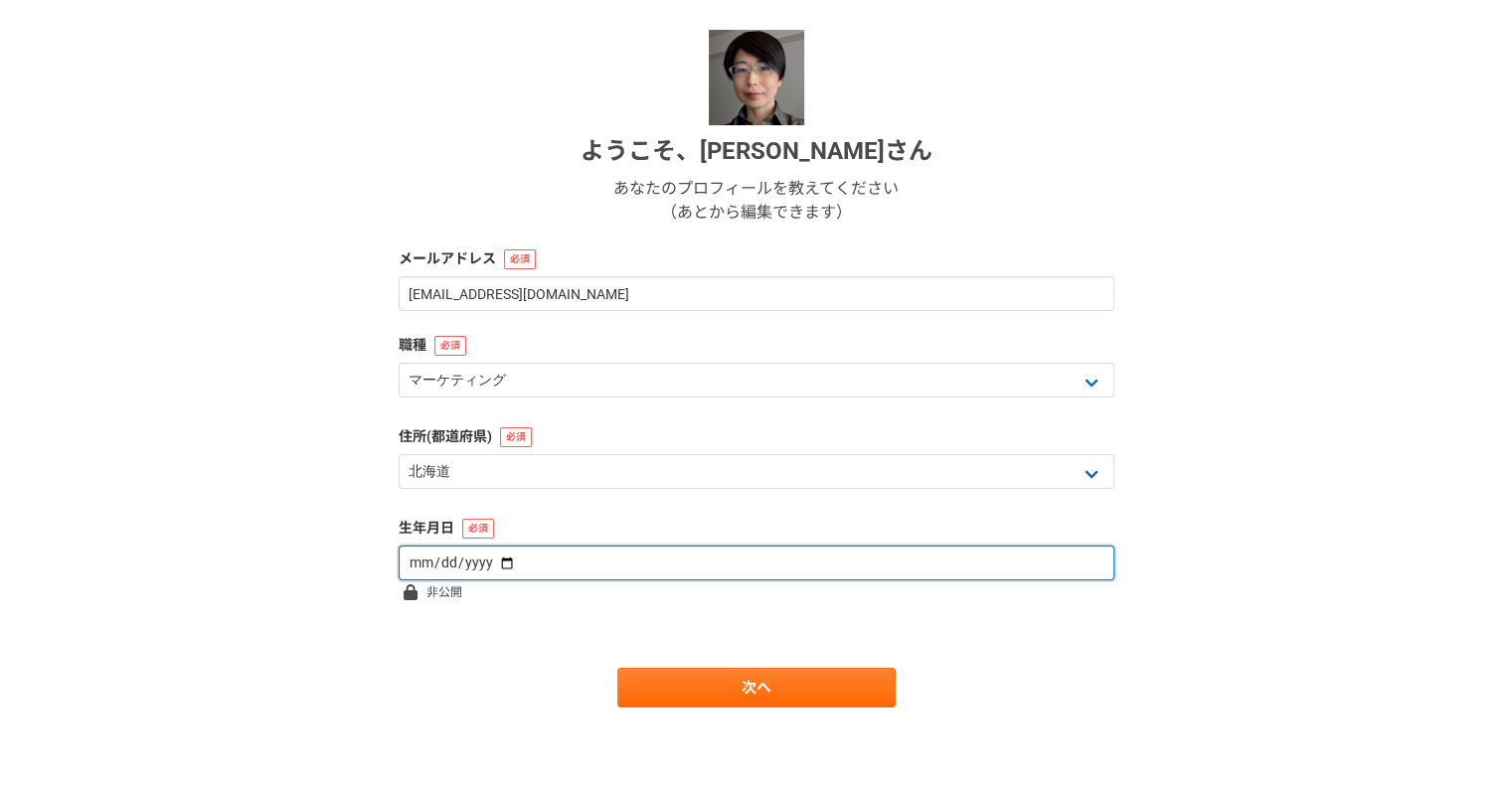 click at bounding box center (756, 562) 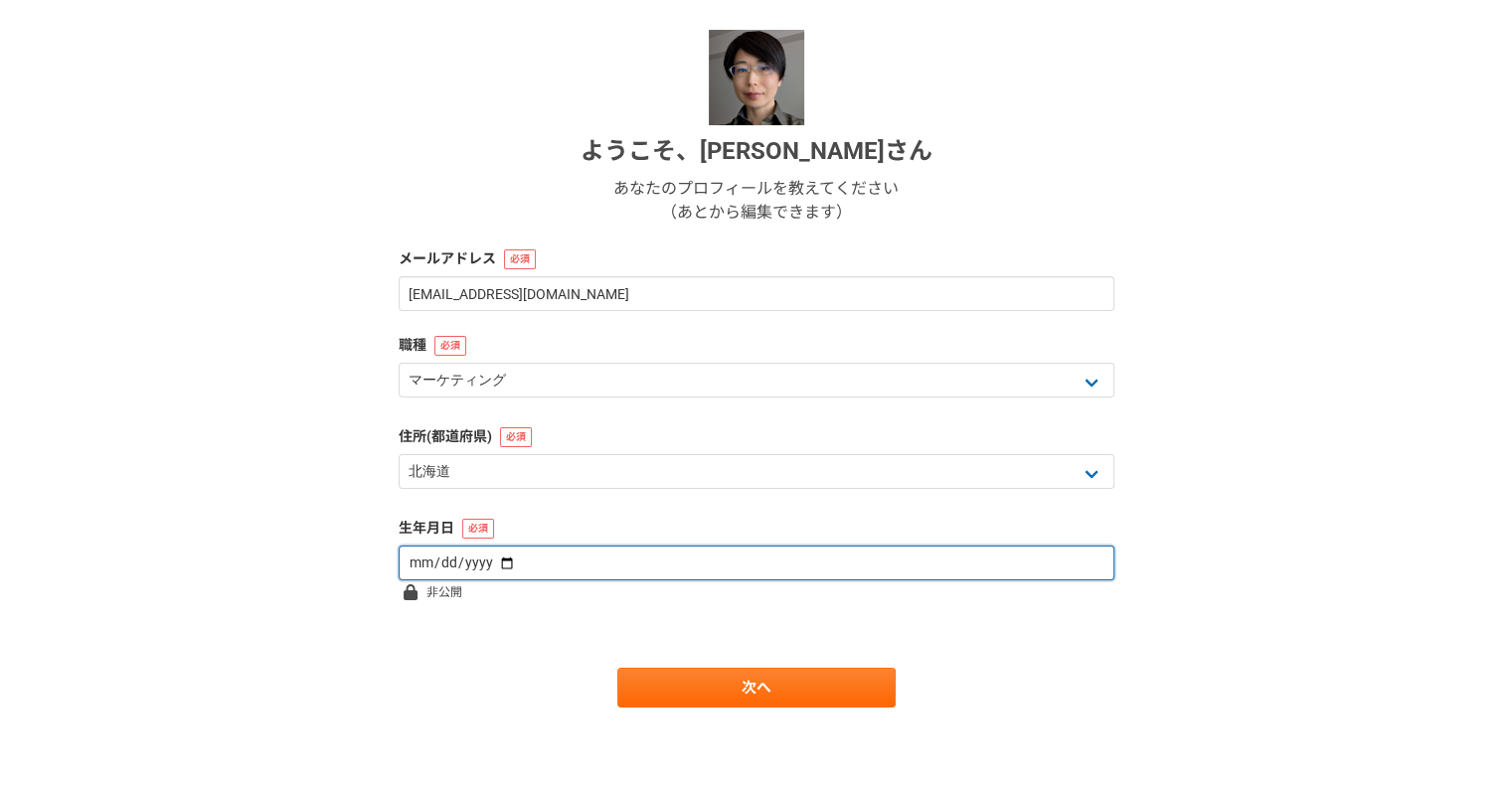 type on "[DATE]" 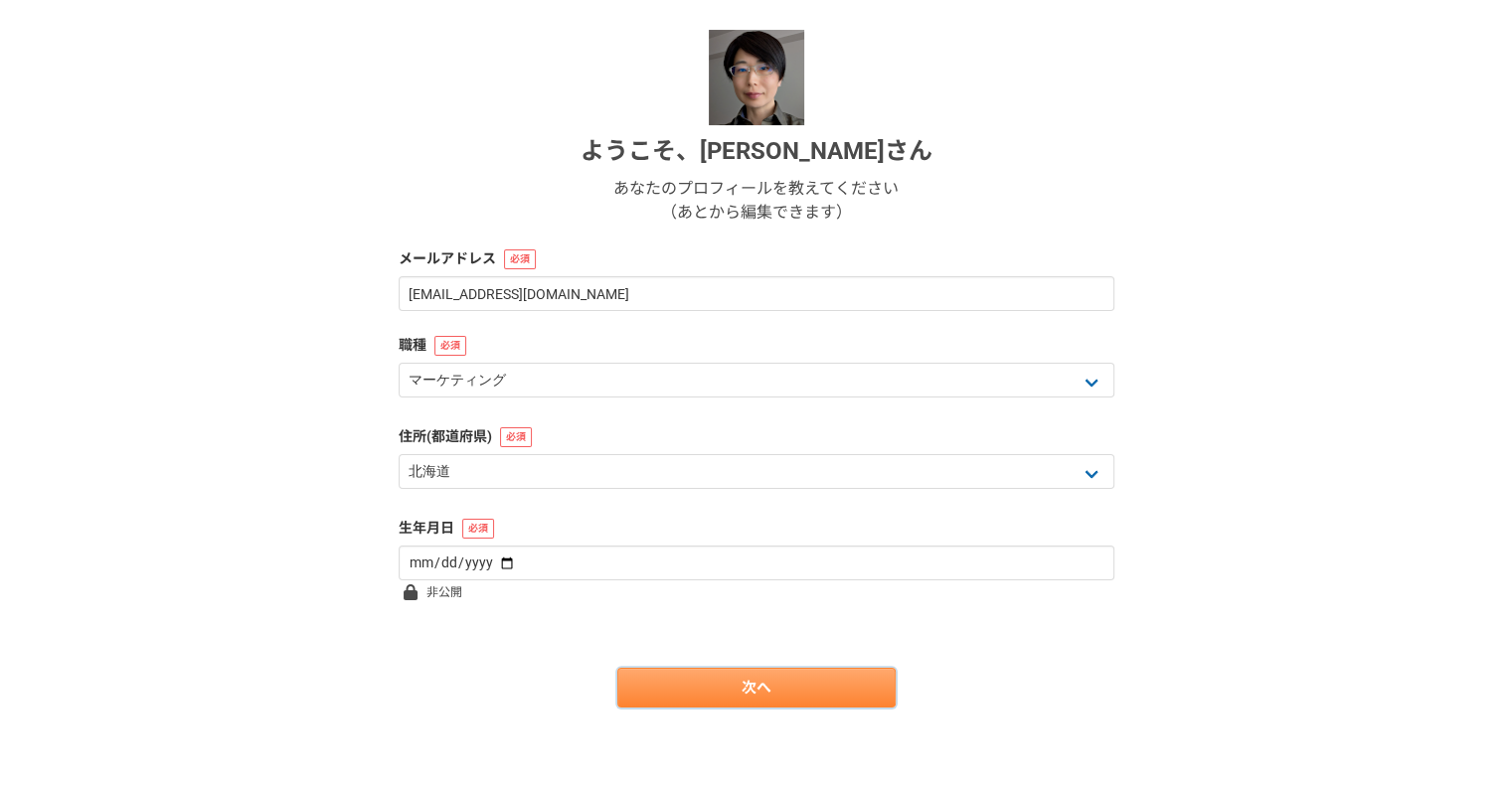click on "次へ" at bounding box center [756, 688] 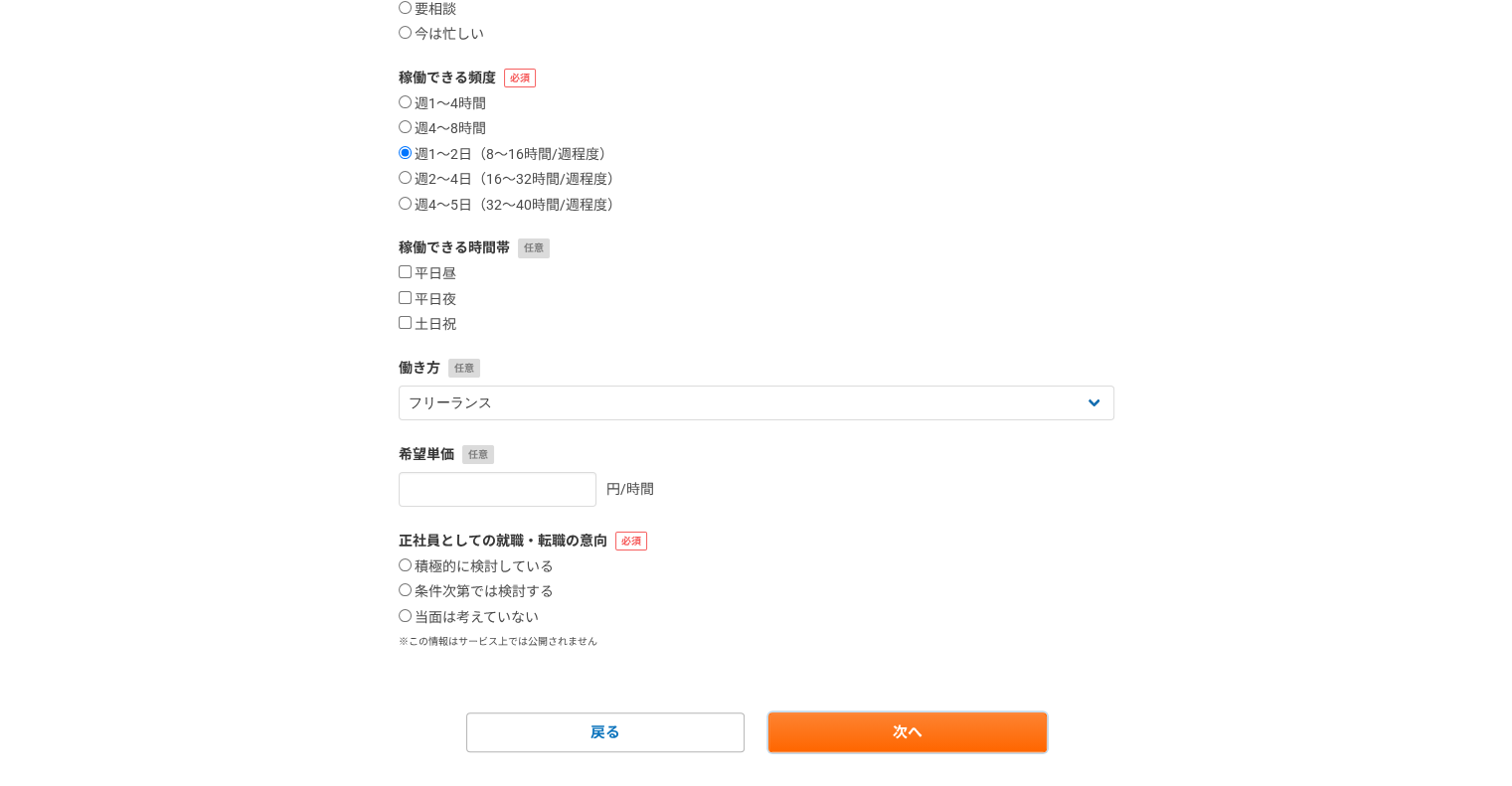 scroll, scrollTop: 301, scrollLeft: 0, axis: vertical 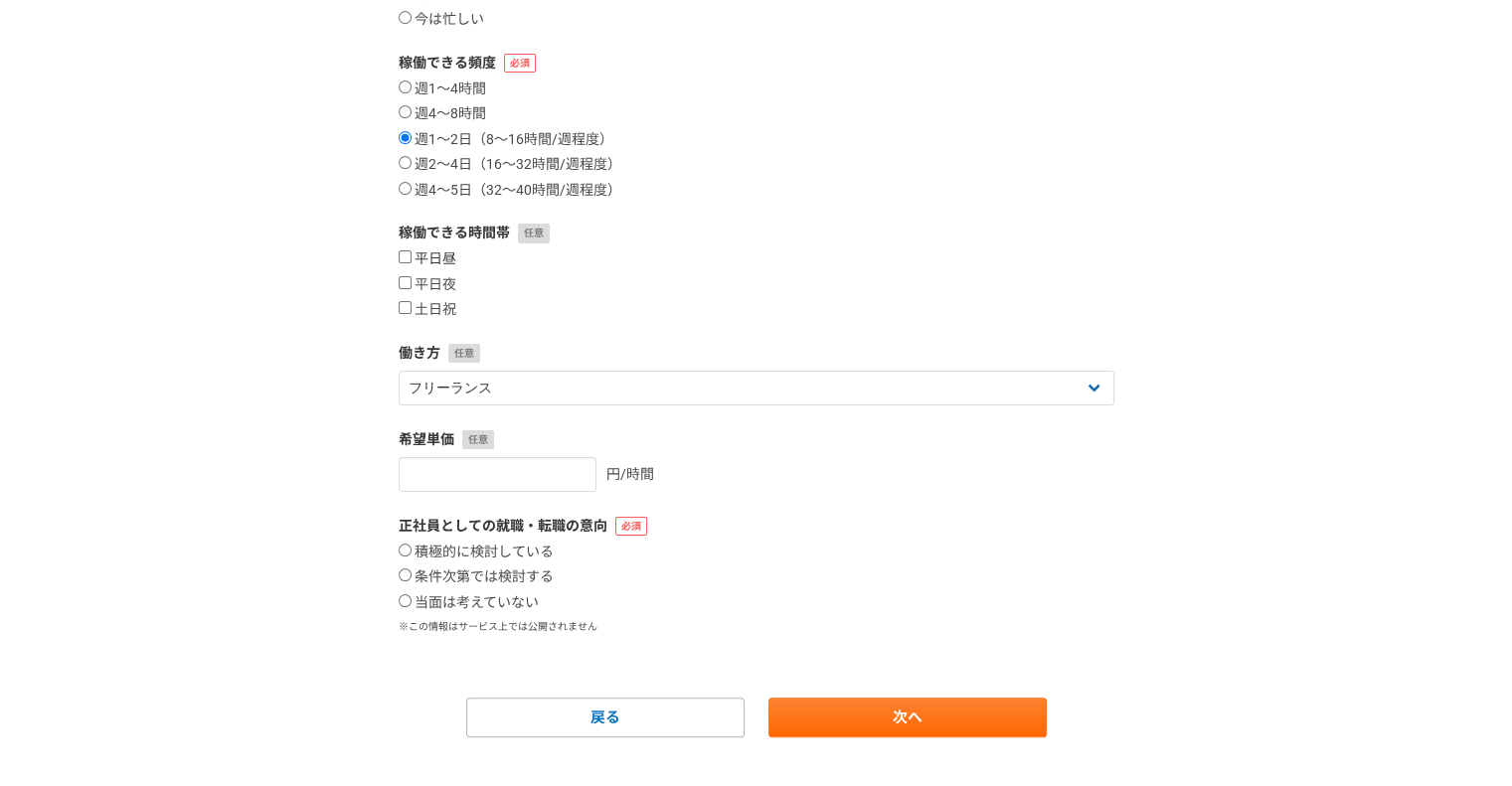 click on "平日昼" at bounding box center [405, 256] 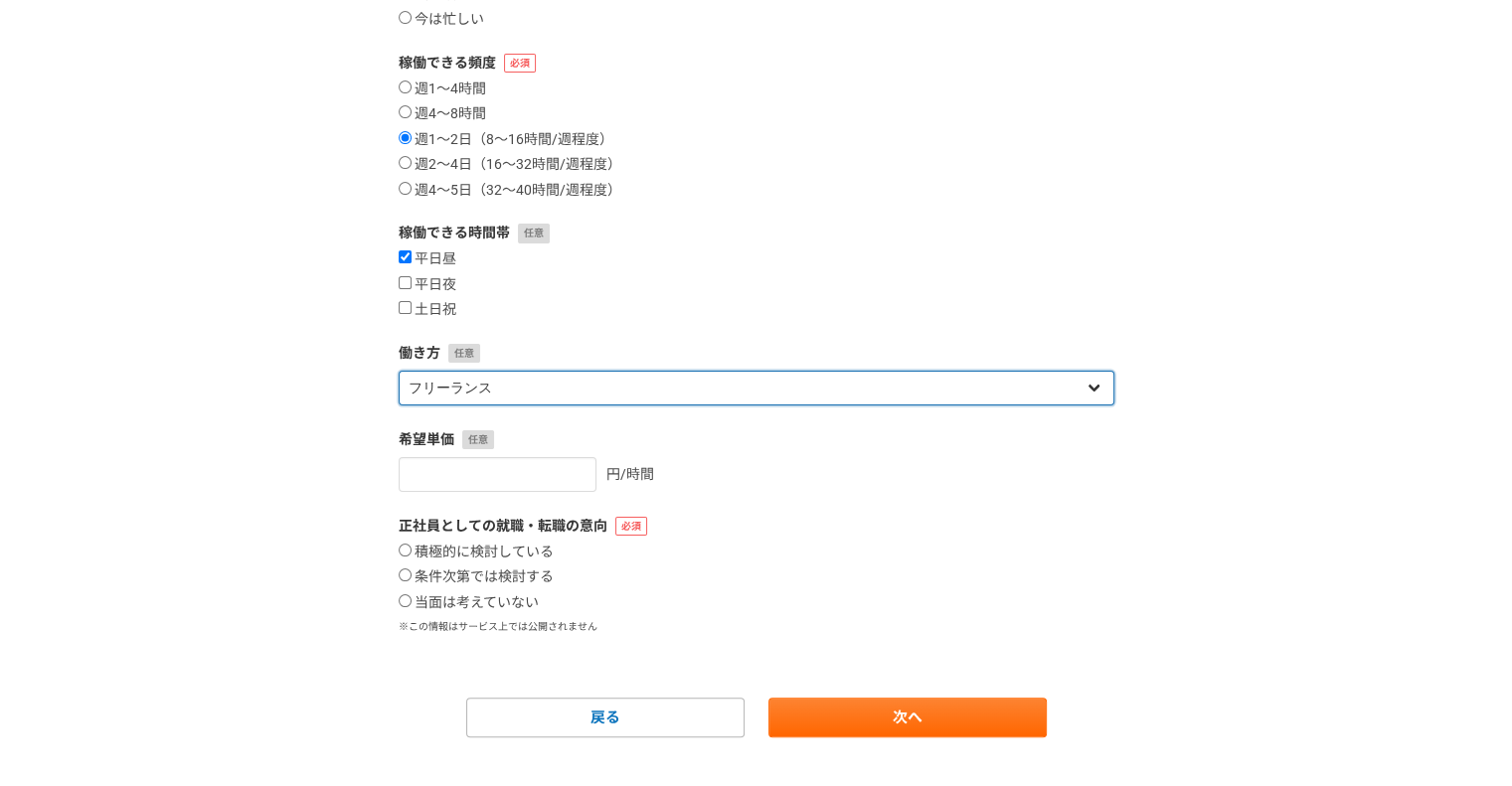 click on "フリーランス 副業 その他" at bounding box center (756, 388) 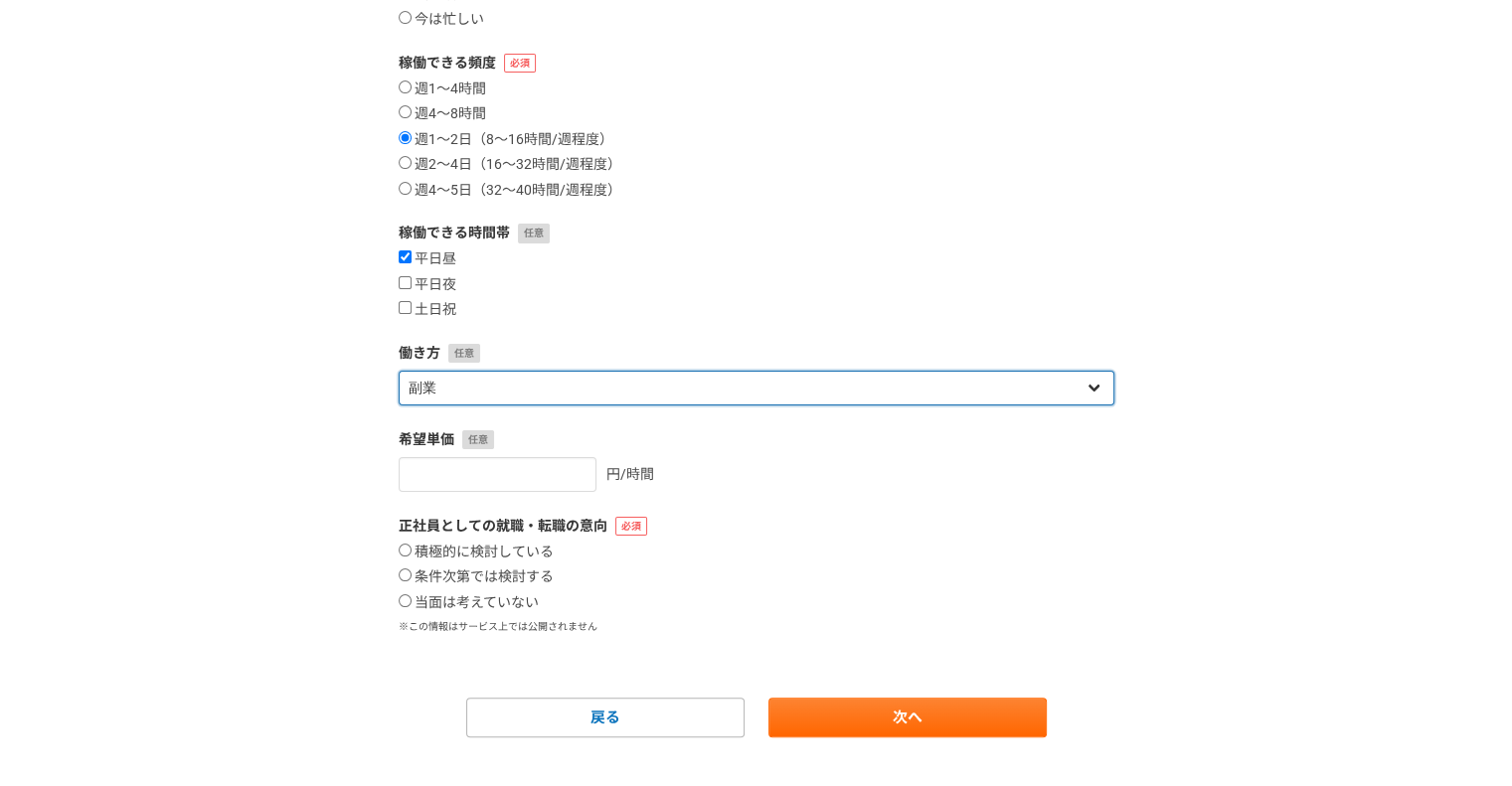click on "フリーランス 副業 その他" at bounding box center (756, 388) 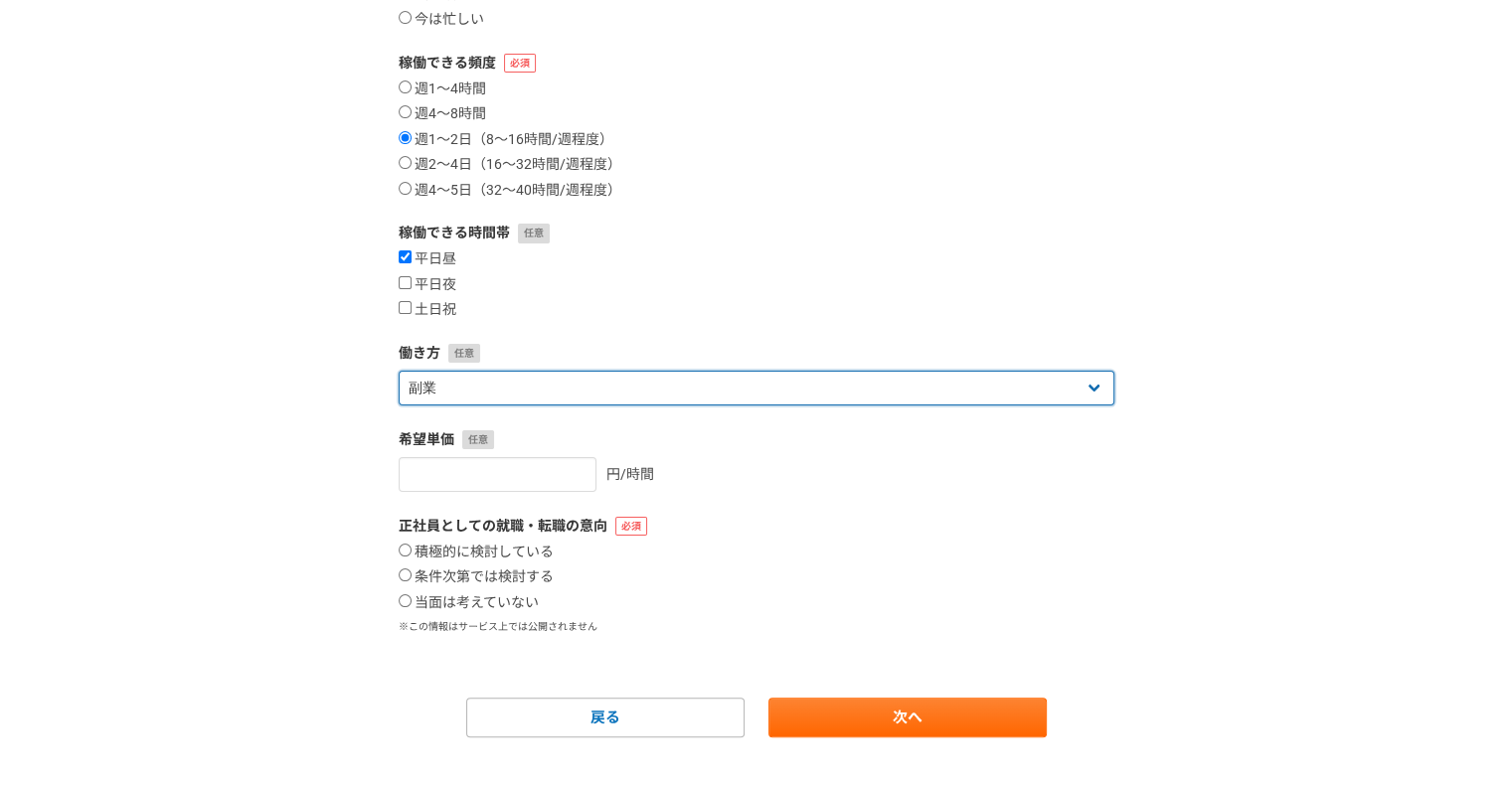scroll, scrollTop: 331, scrollLeft: 0, axis: vertical 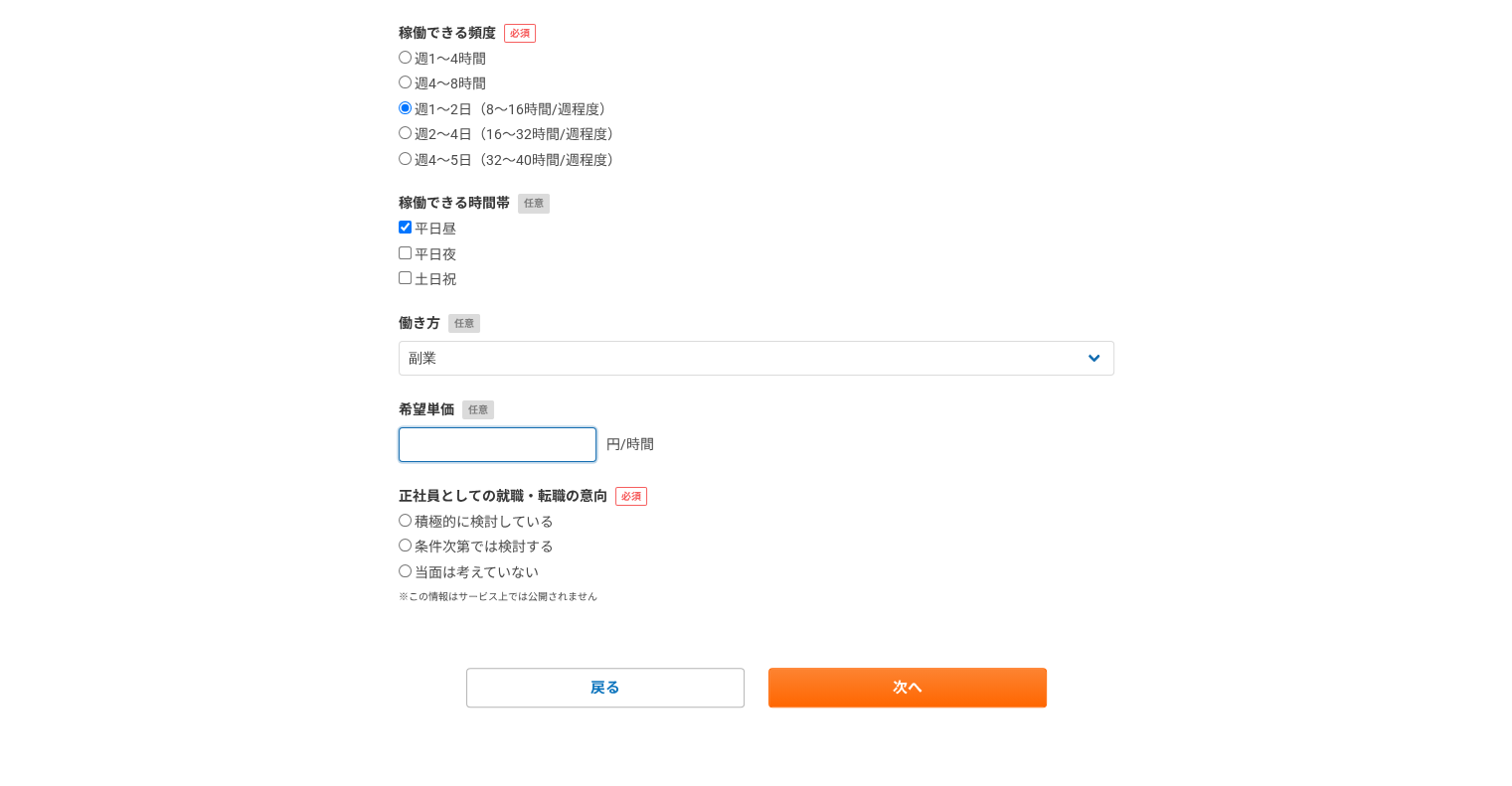 click at bounding box center [497, 444] 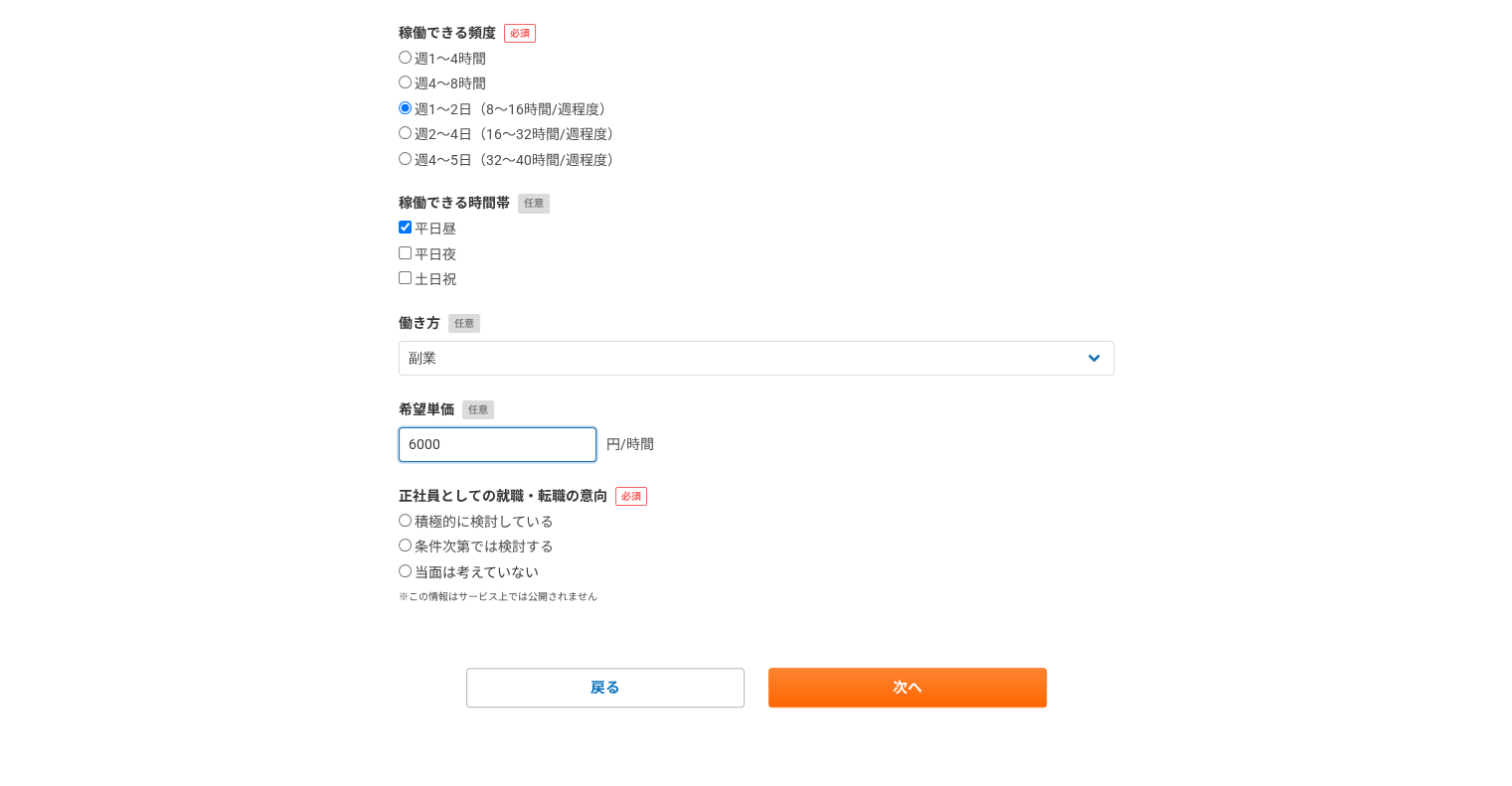 type on "6000" 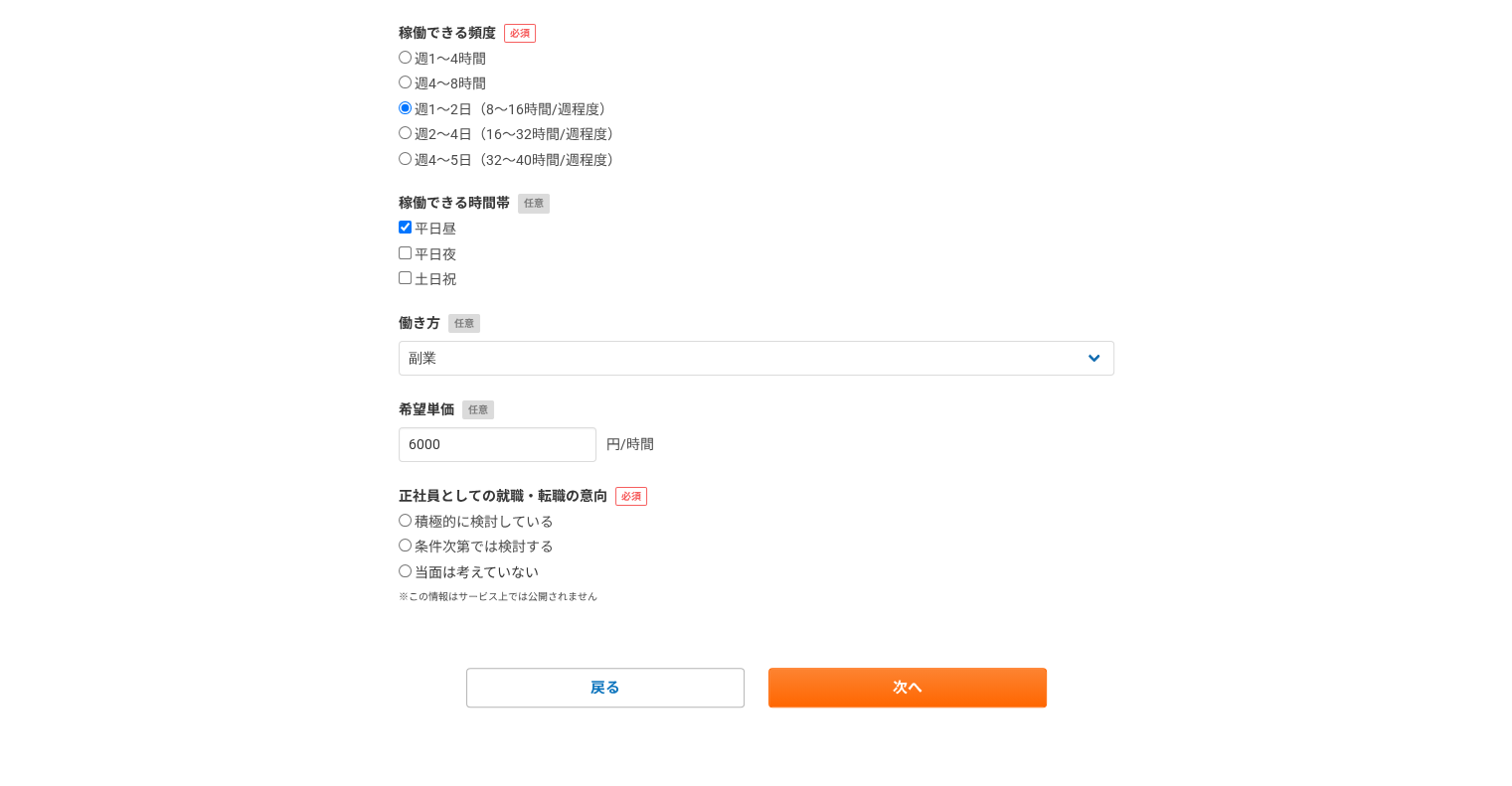 click on "当面は考えていない" at bounding box center (468, 573) 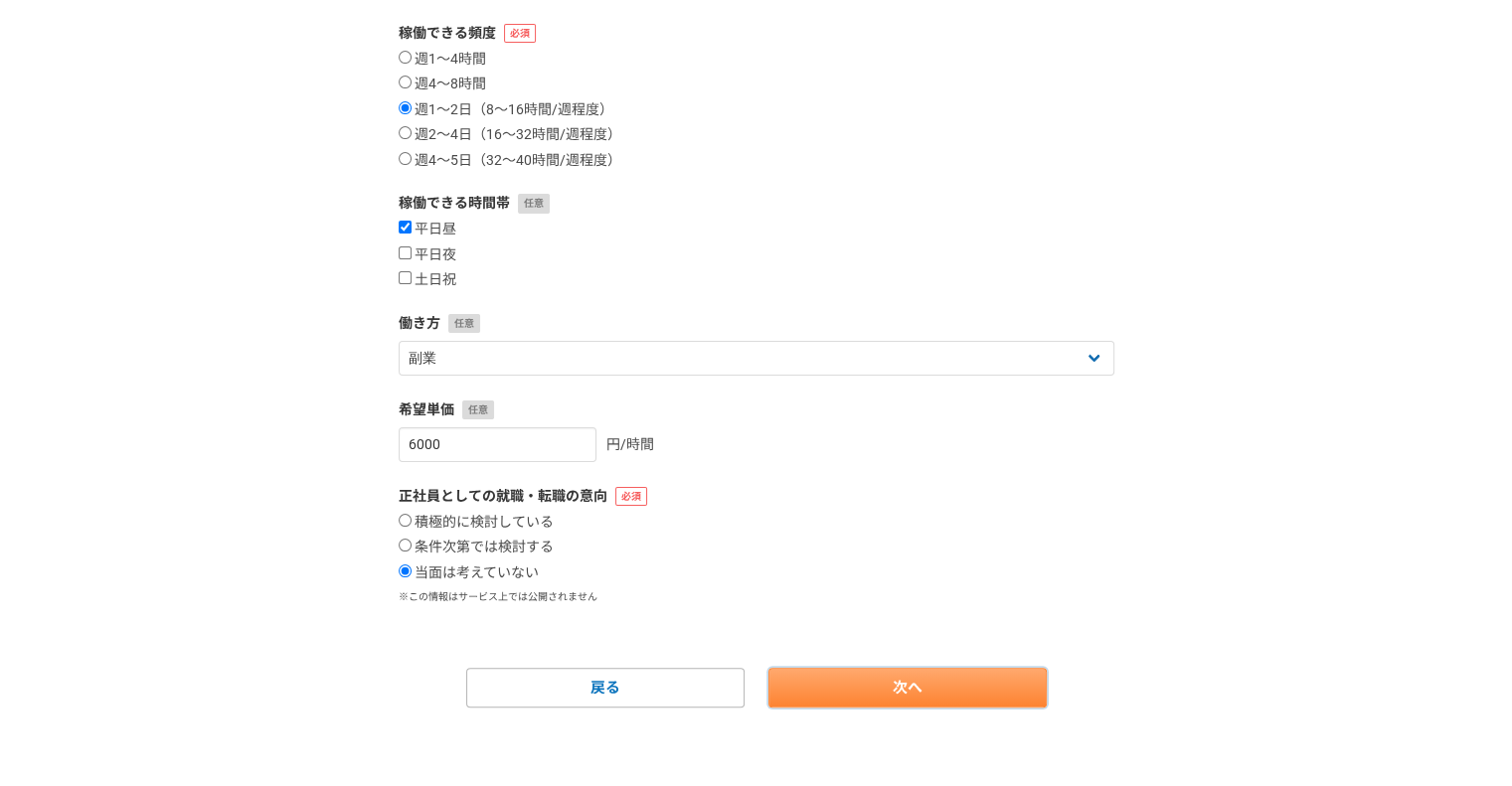 click on "次へ" at bounding box center (908, 688) 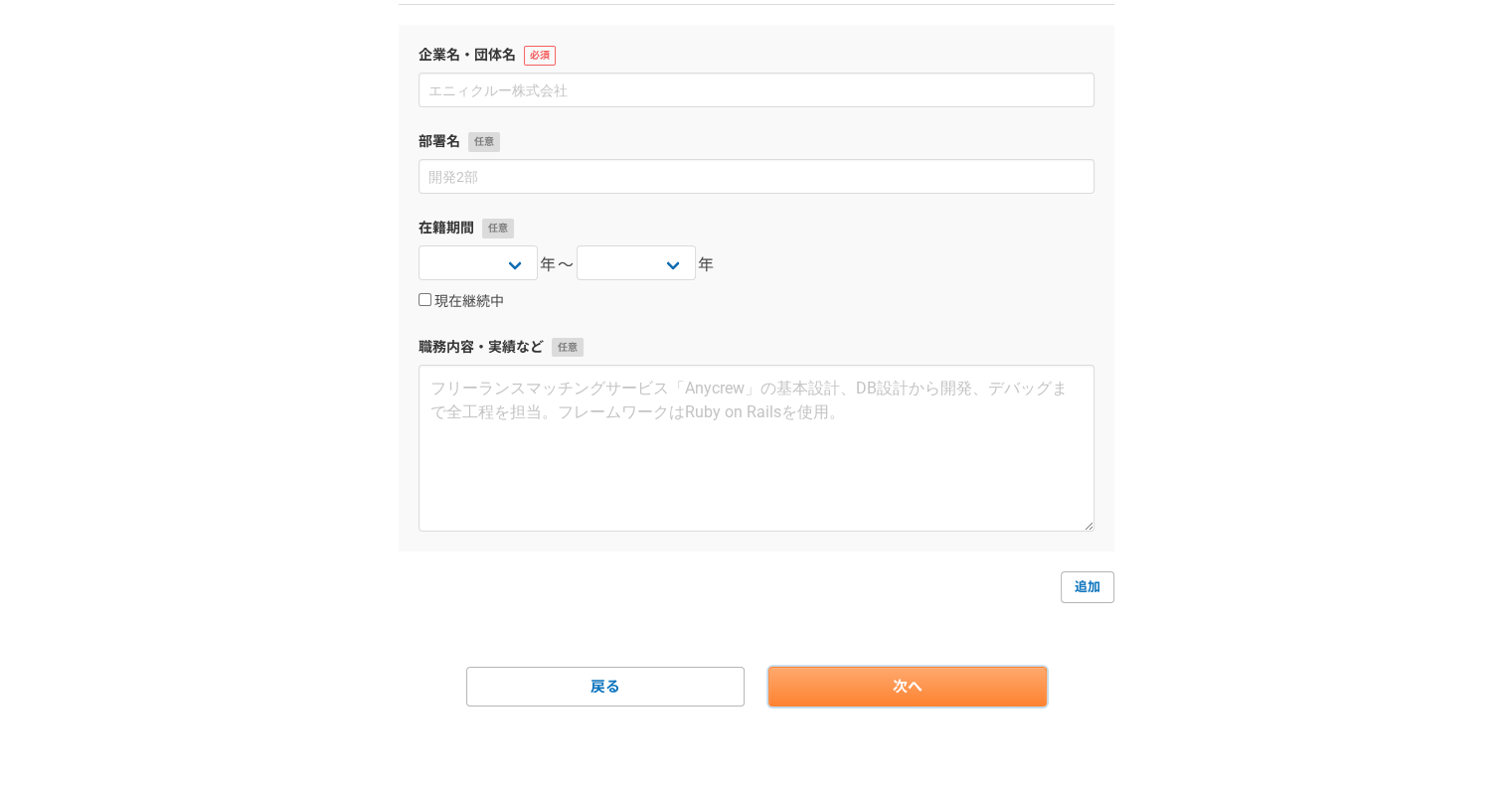 scroll, scrollTop: 0, scrollLeft: 0, axis: both 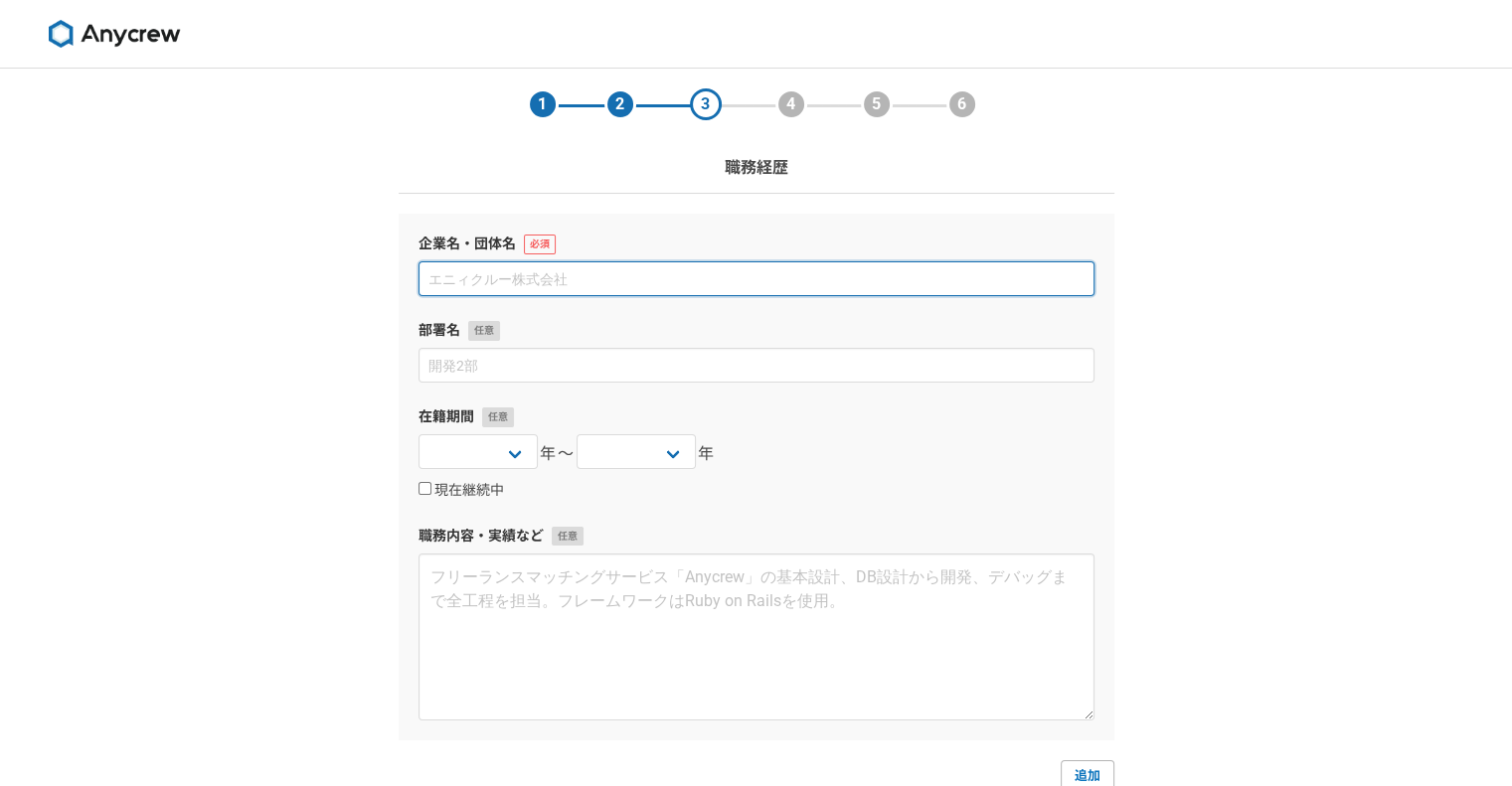 click at bounding box center (756, 278) 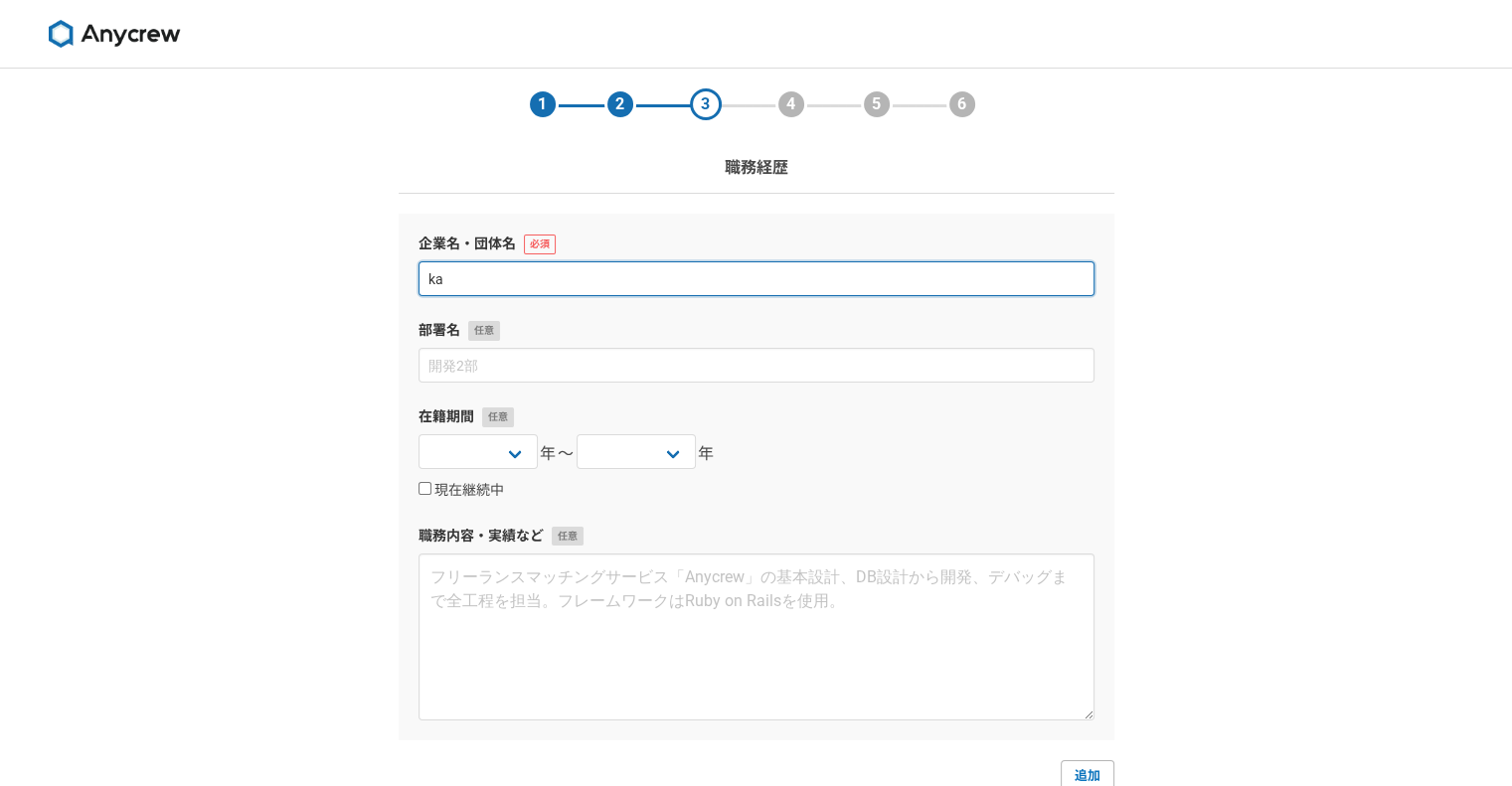 type on "k" 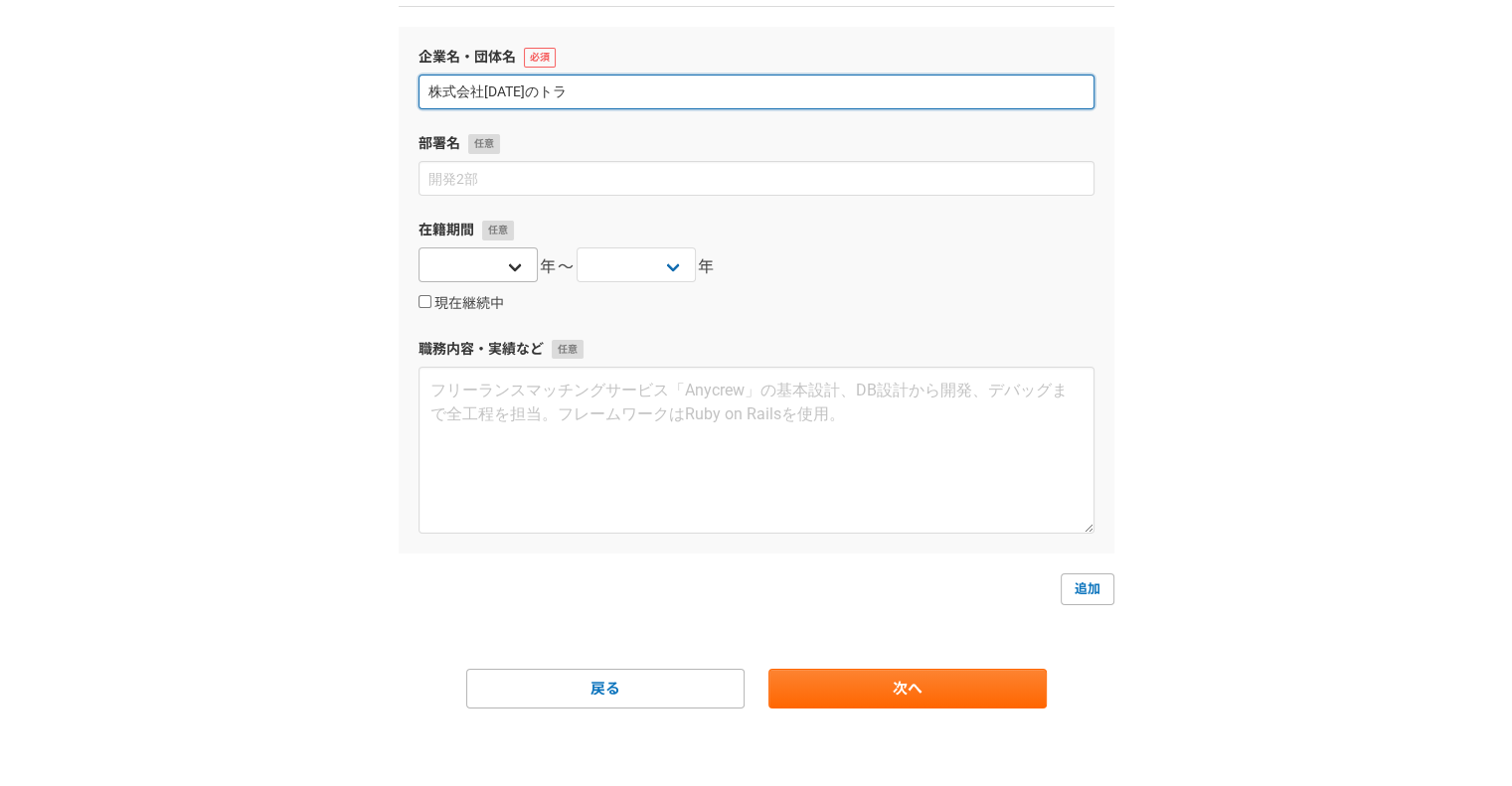 scroll, scrollTop: 187, scrollLeft: 0, axis: vertical 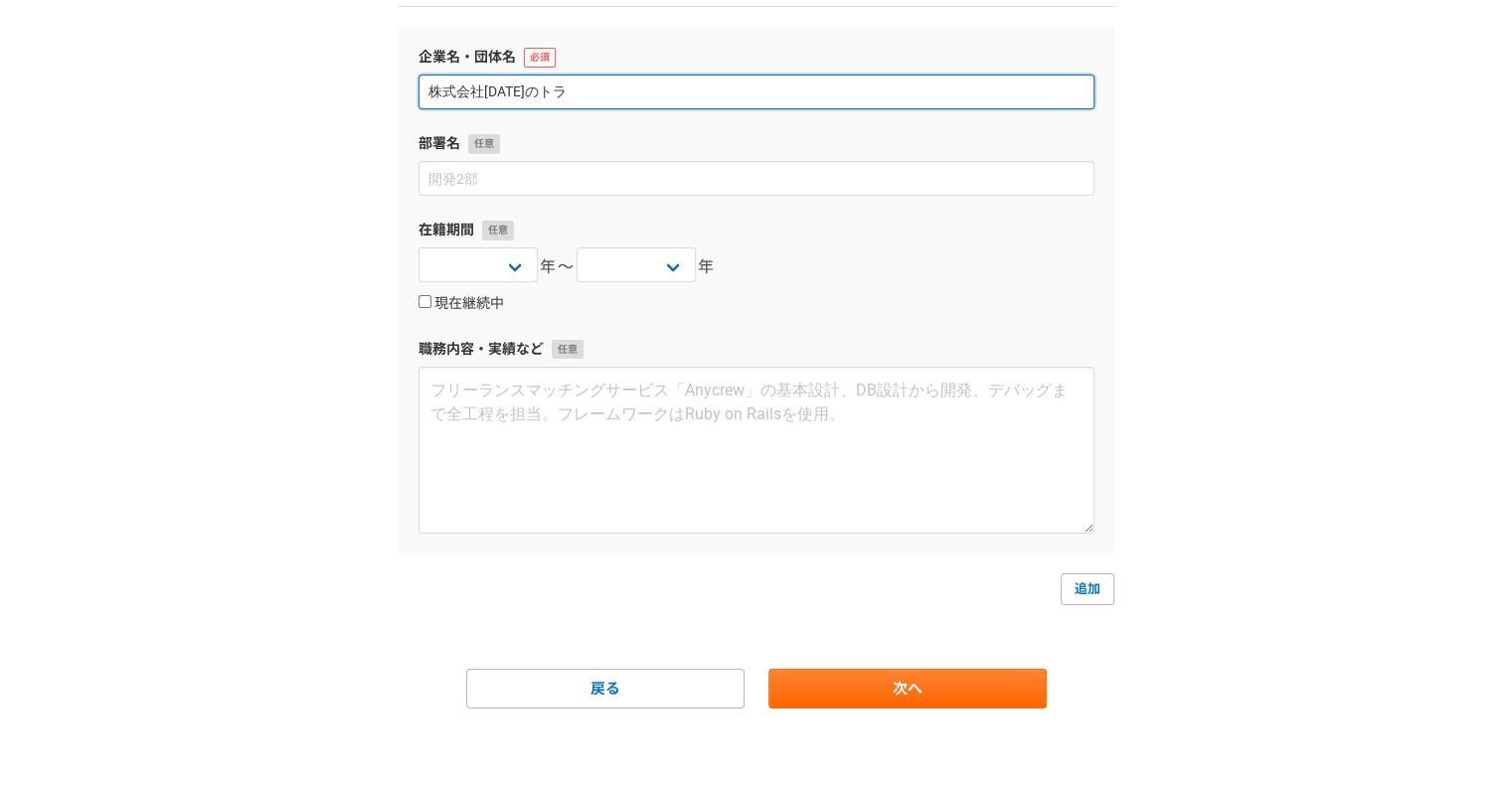 type on "株式会社月曜日のトラ" 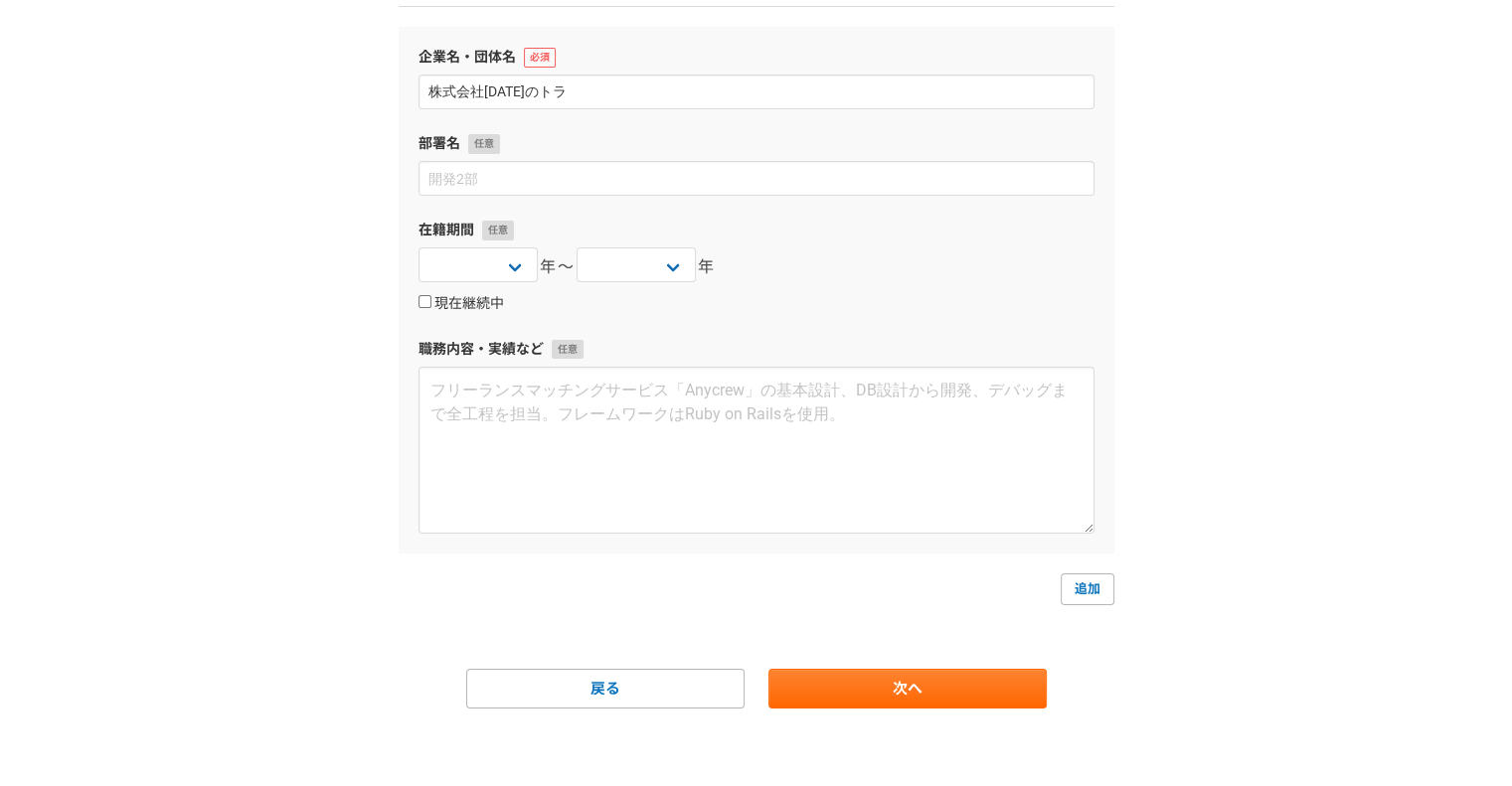 click on "現在継続中" at bounding box center (461, 304) 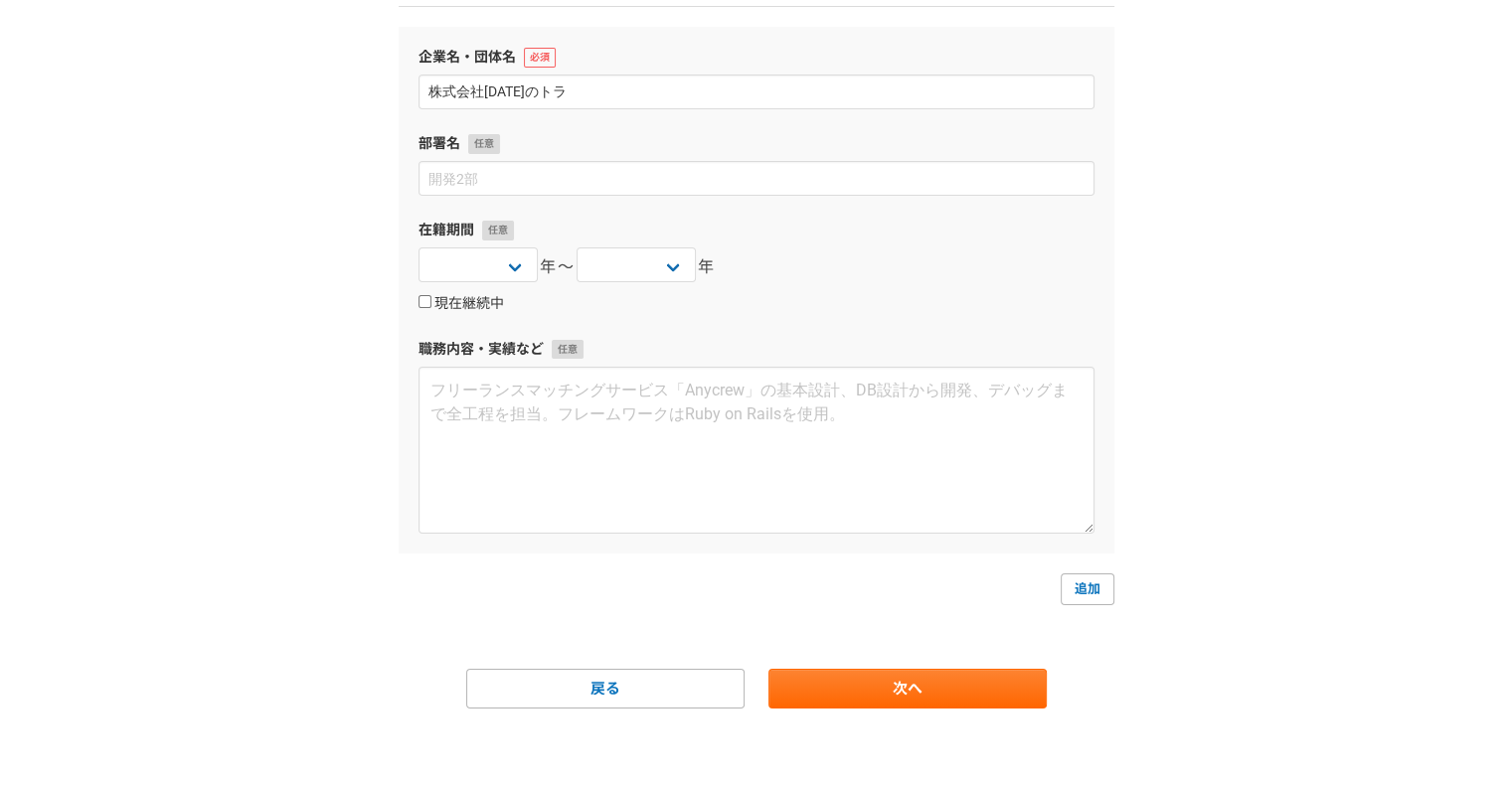 checkbox on "true" 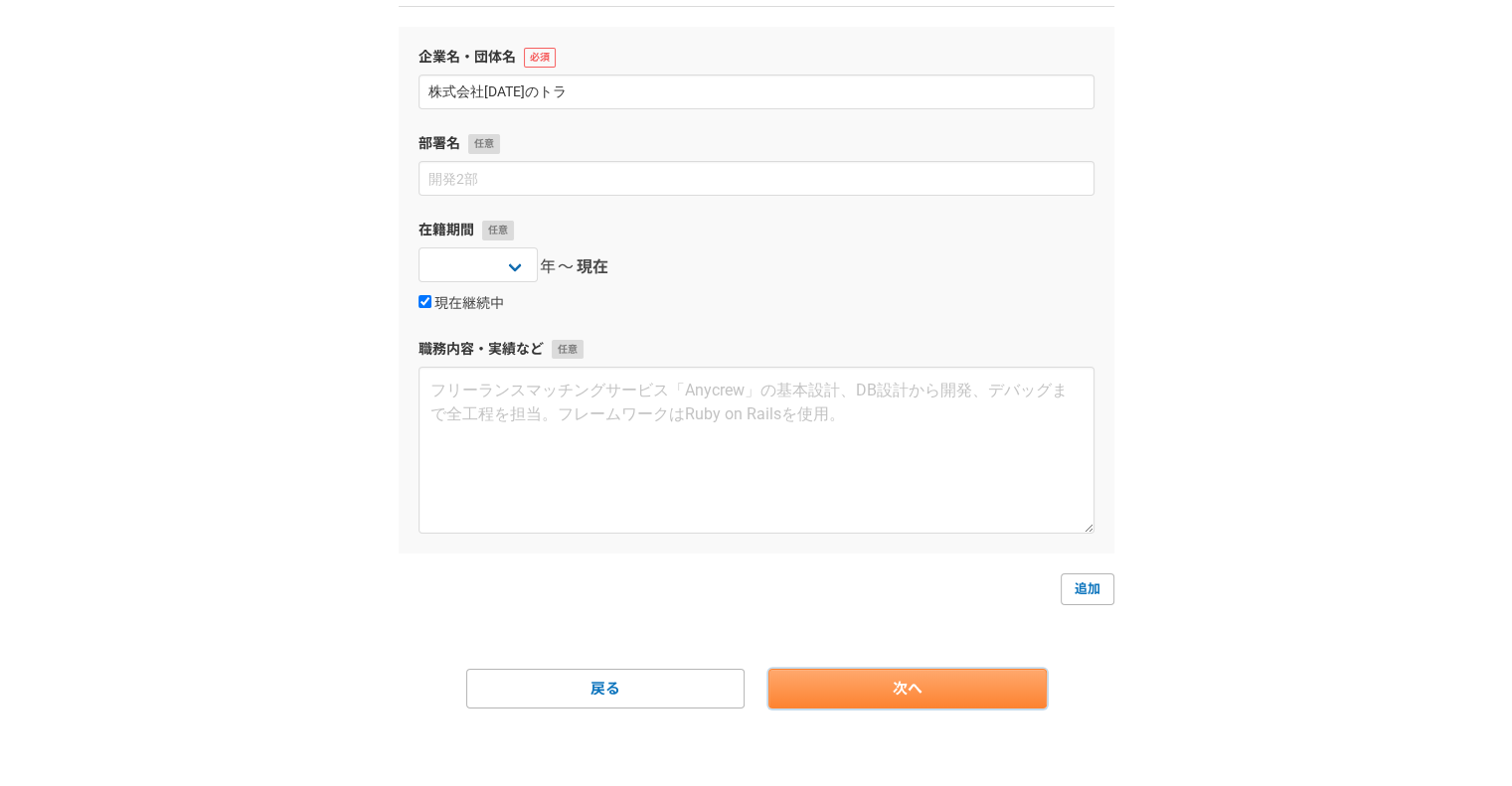 click on "次へ" at bounding box center (908, 689) 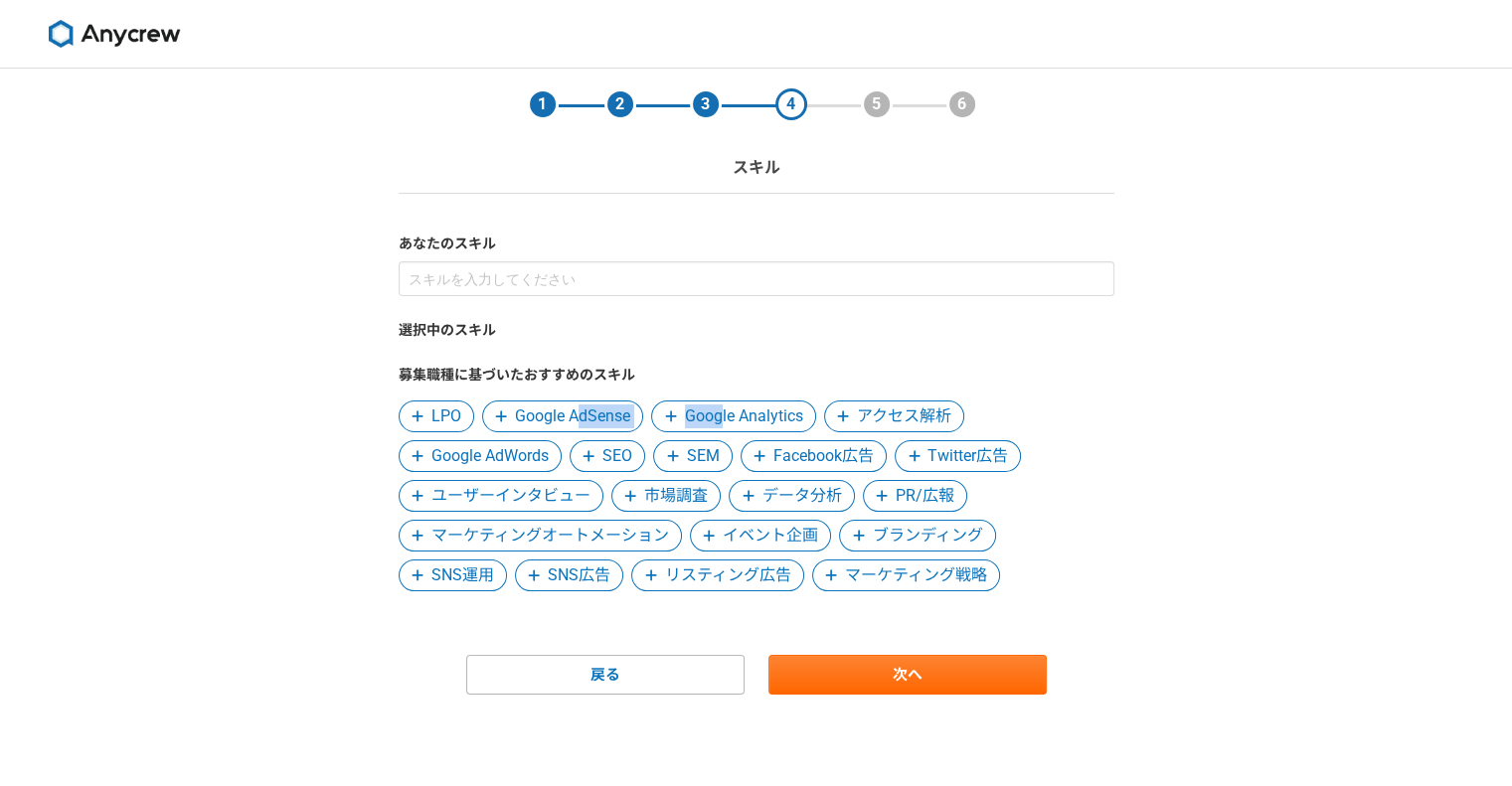 drag, startPoint x: 576, startPoint y: 416, endPoint x: 720, endPoint y: 412, distance: 144.05554 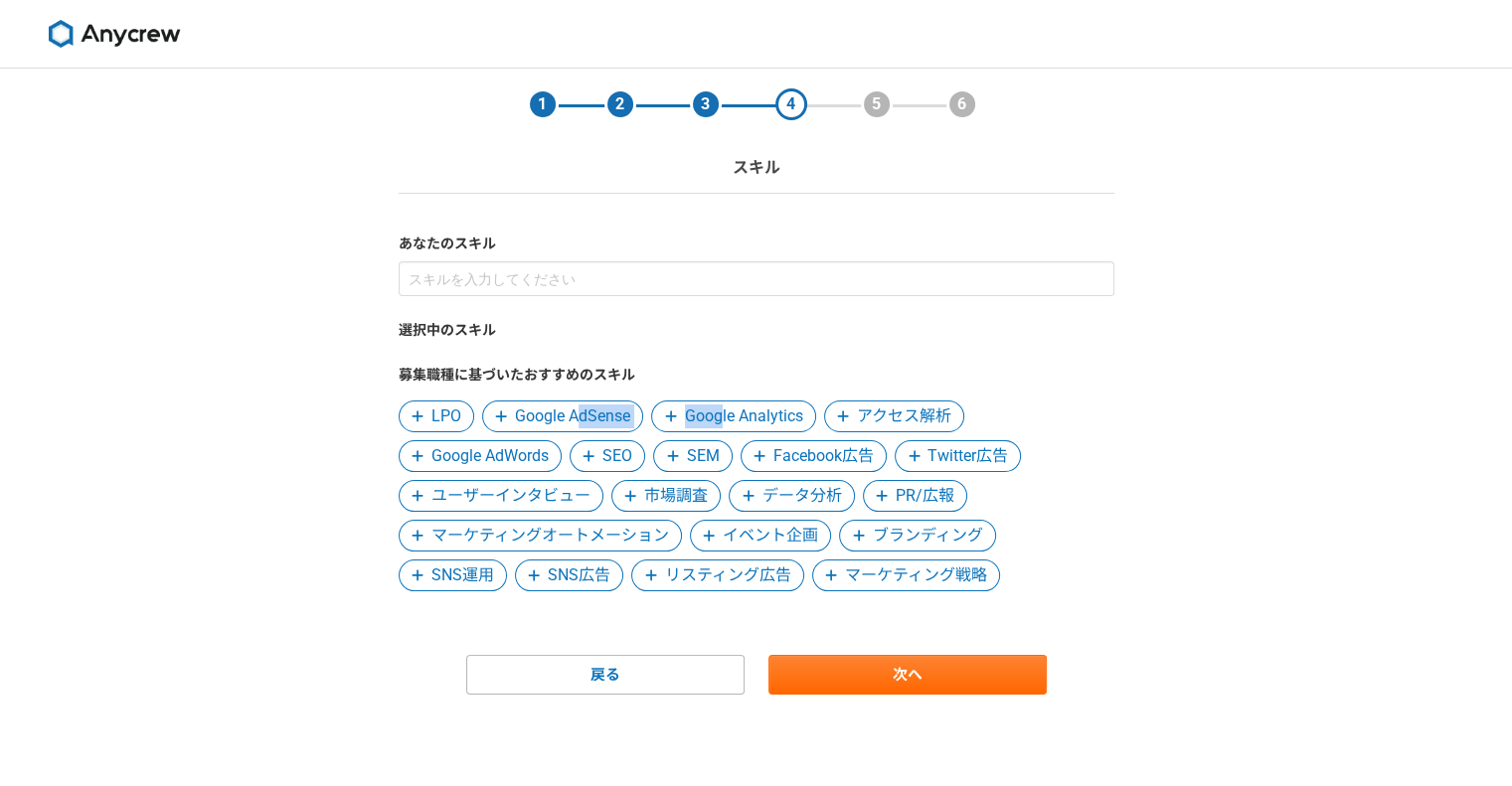click 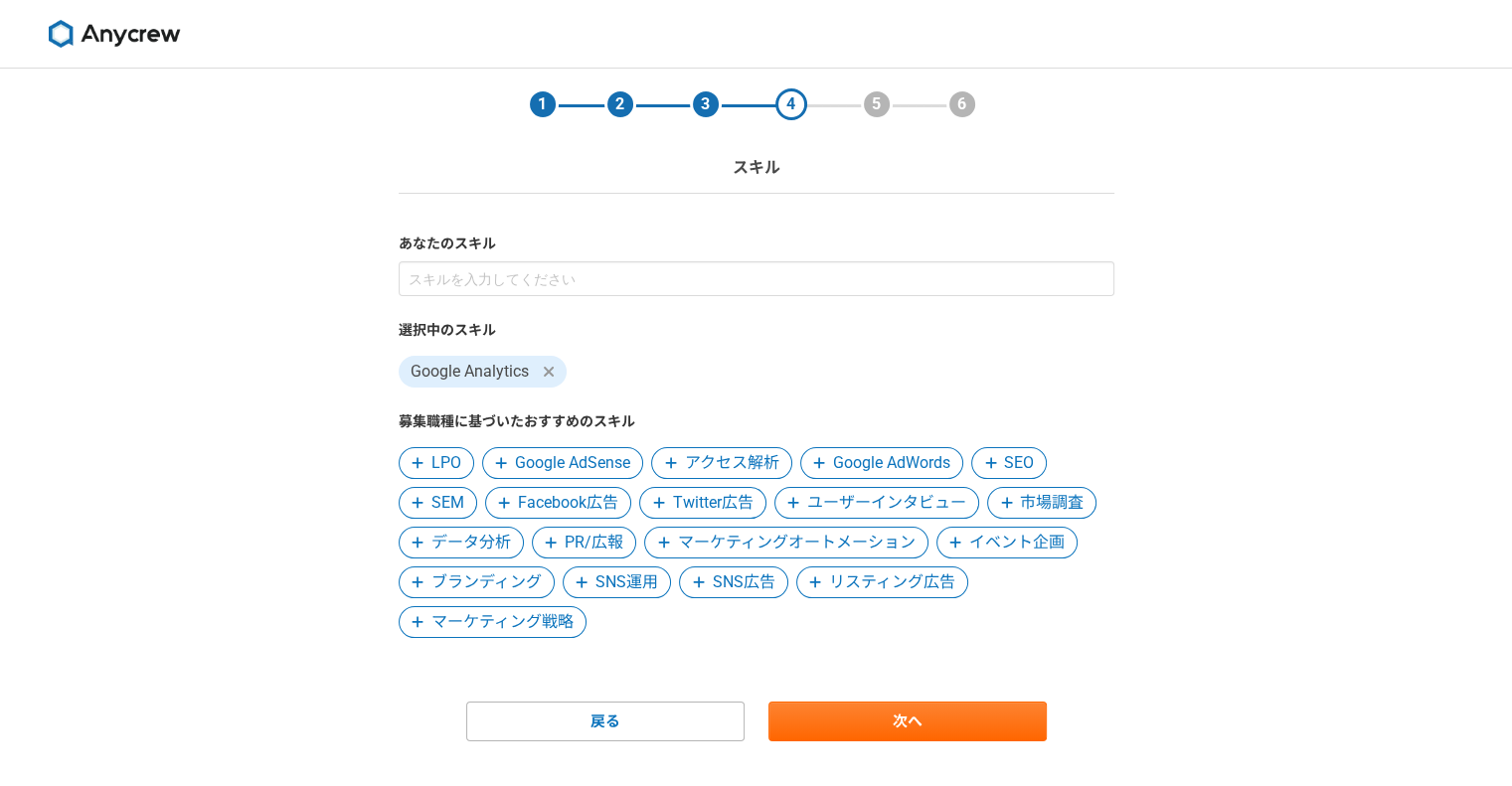 click 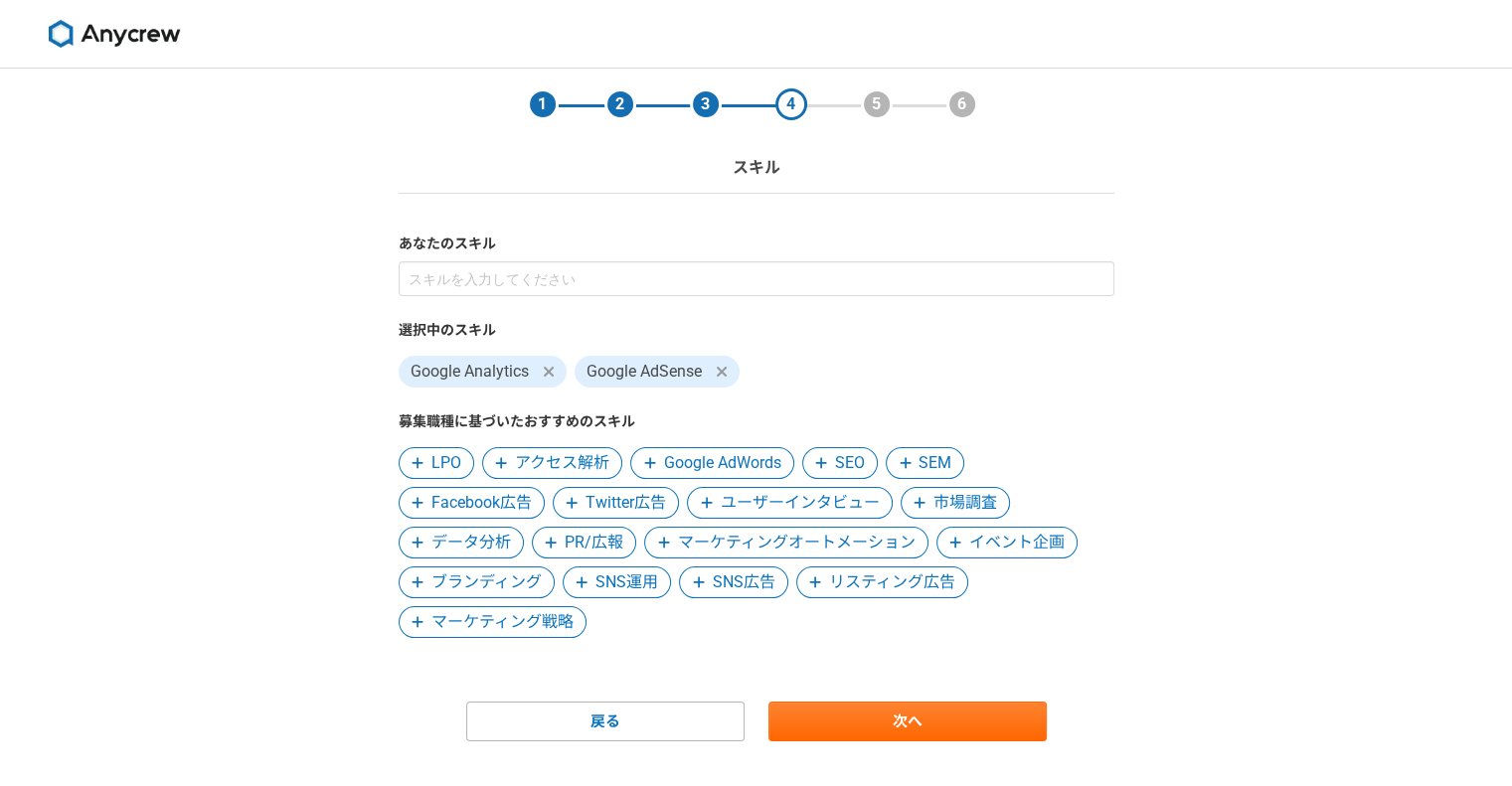 click 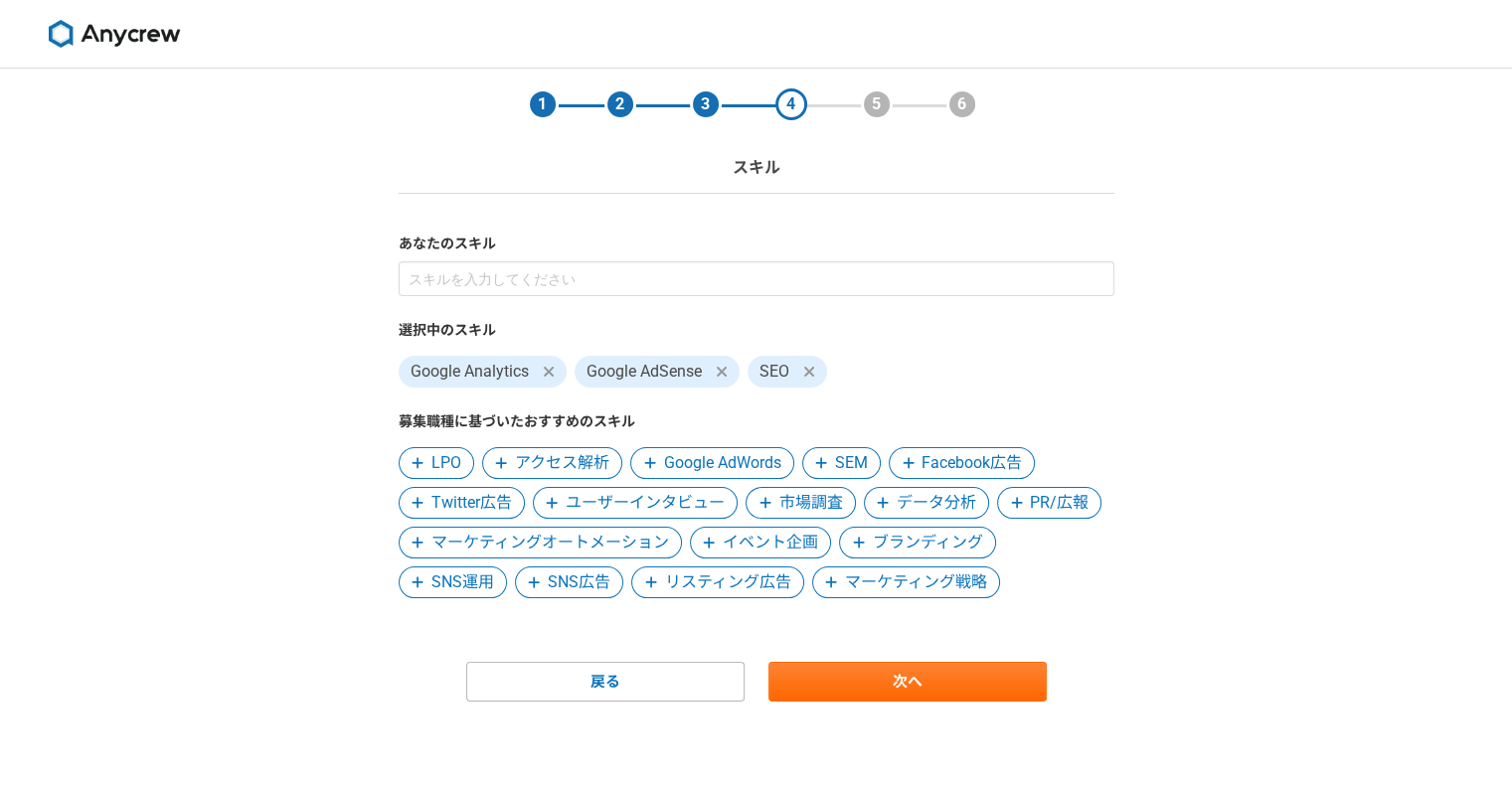 click on "データ分析" at bounding box center [936, 503] 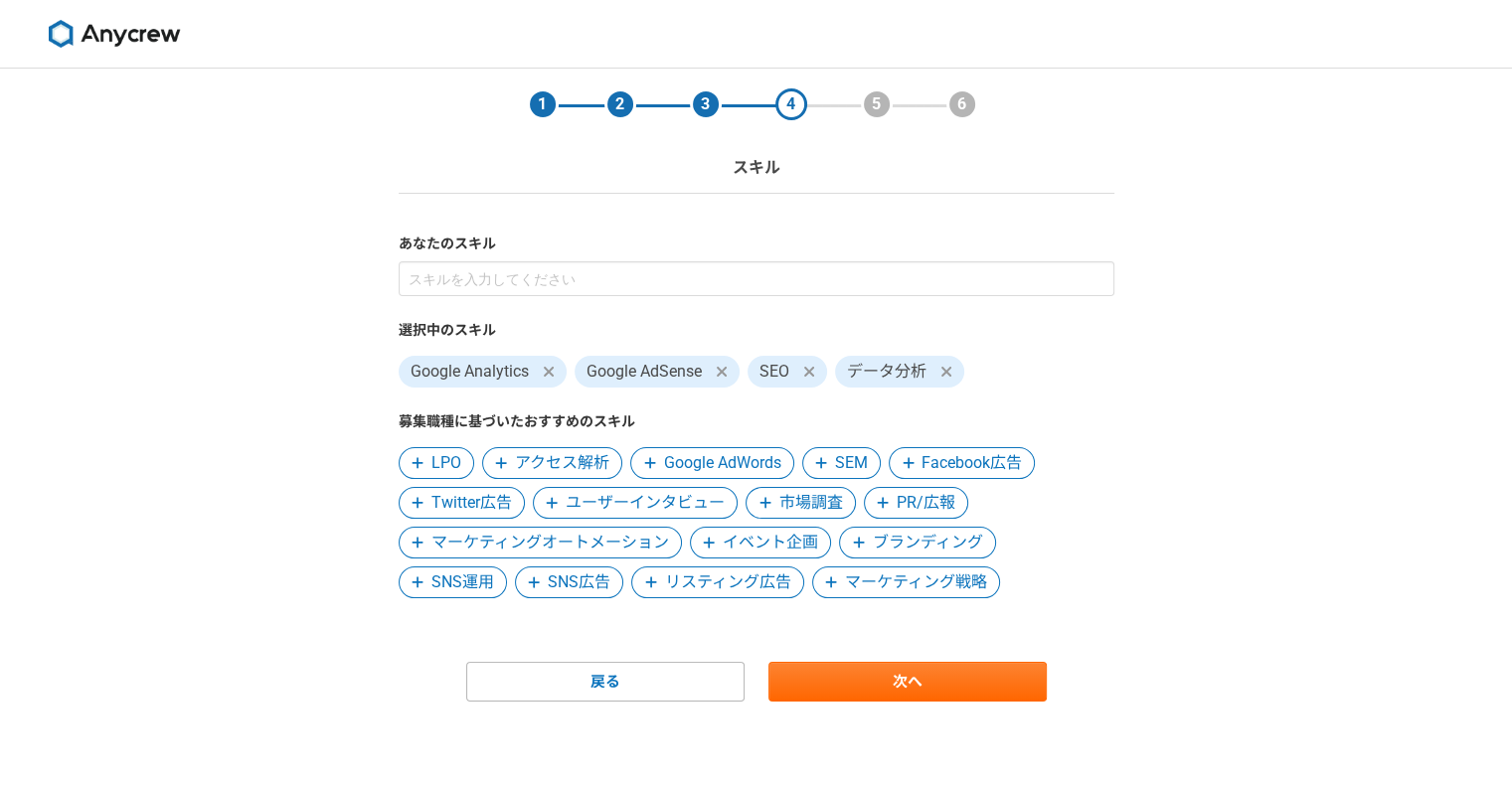 click on "SEM" at bounding box center (851, 463) 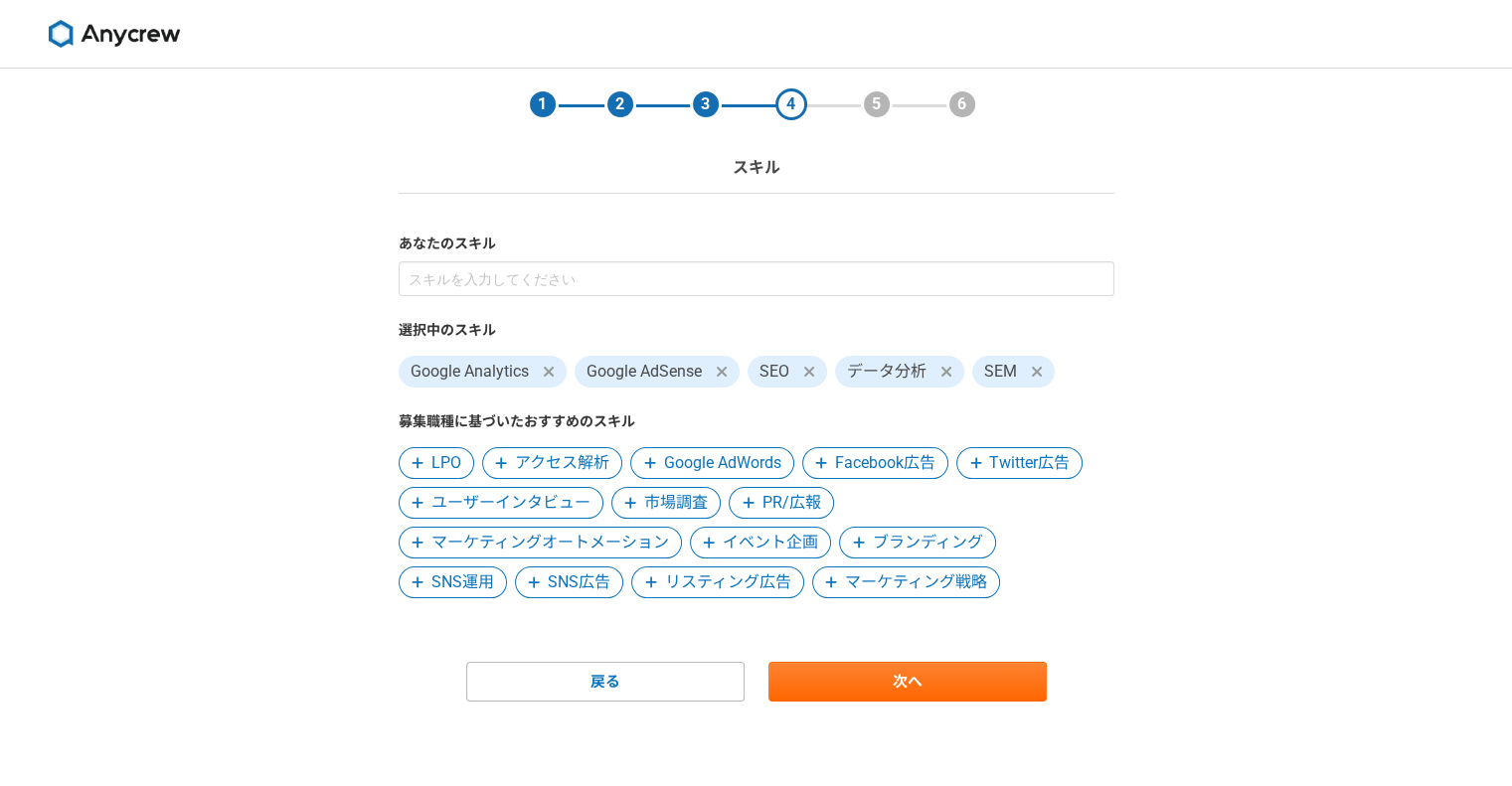 click on "マーケティング戦略" at bounding box center [916, 582] 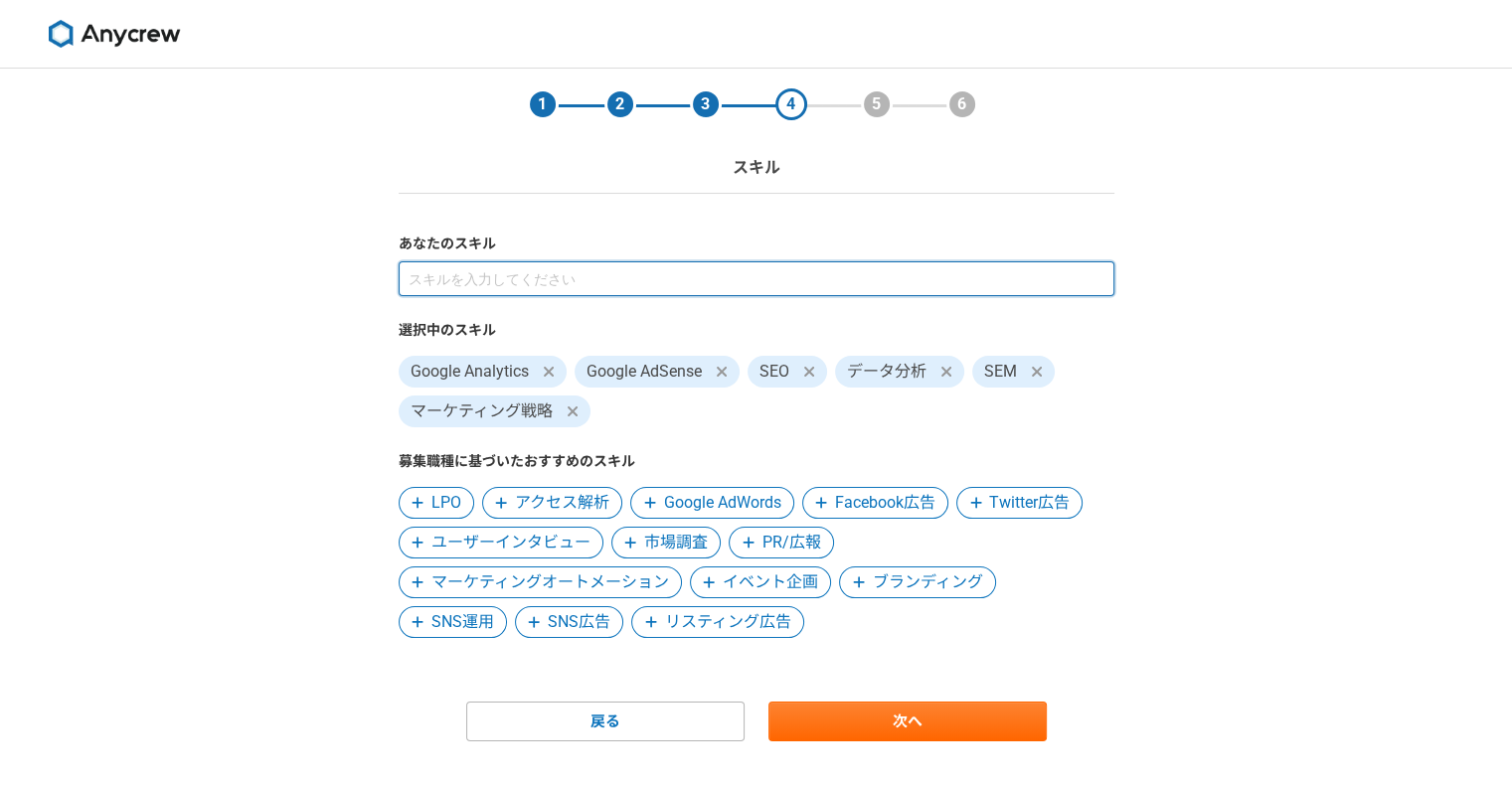 click at bounding box center (756, 278) 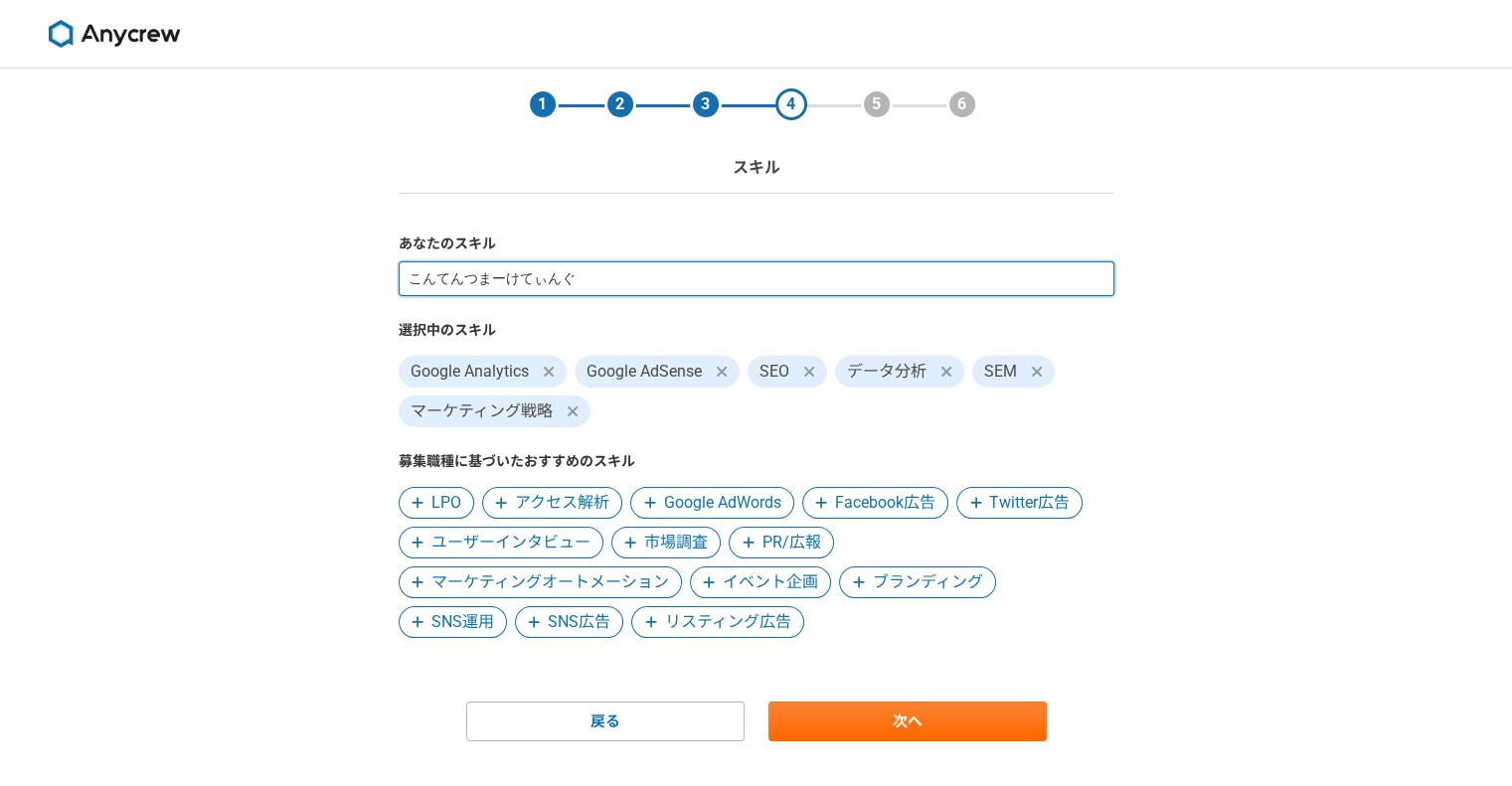 type on "コンテンツマーケティング" 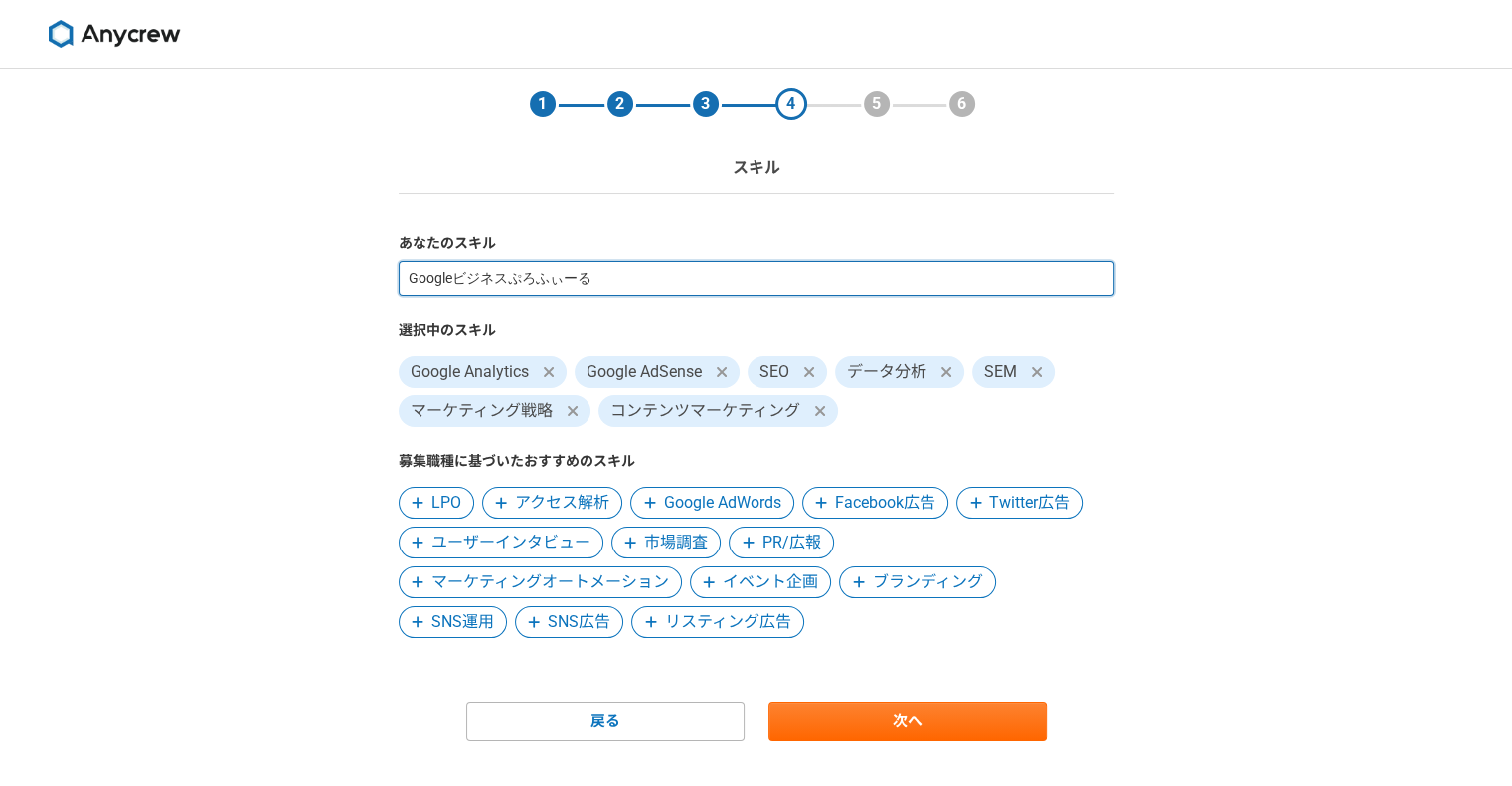 type on "Googleビジネスプロフィール" 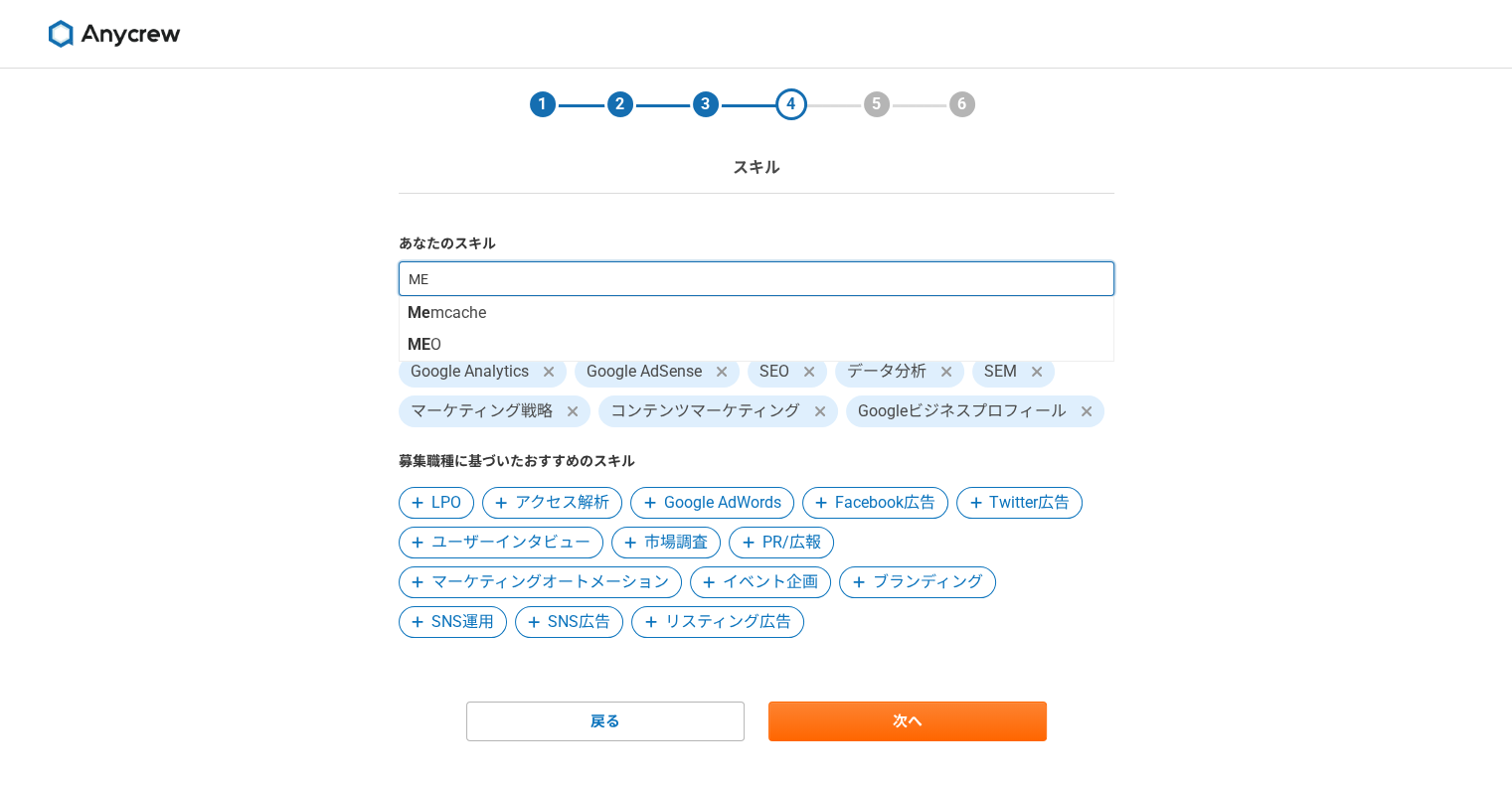 type on "MEO" 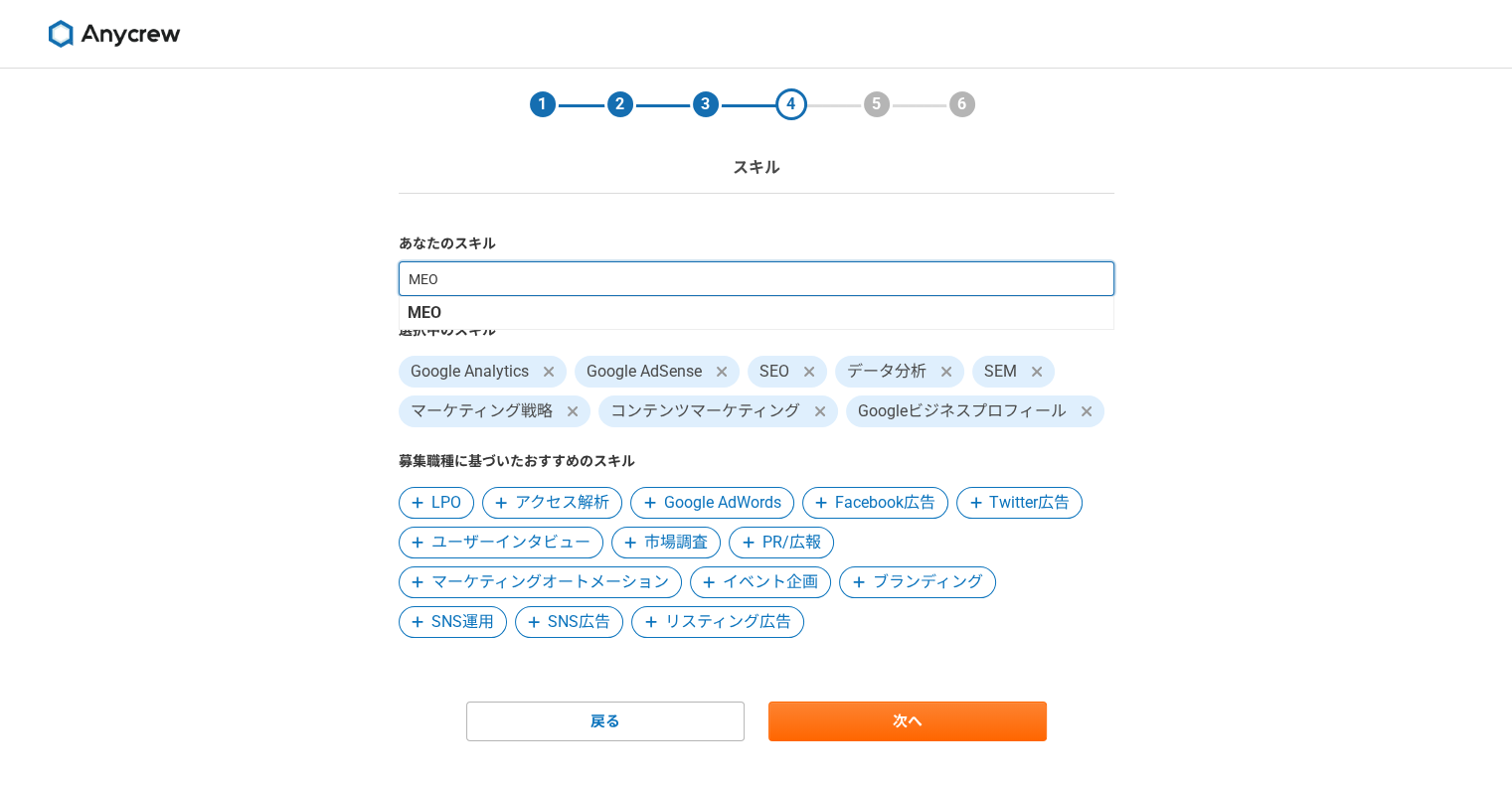 type 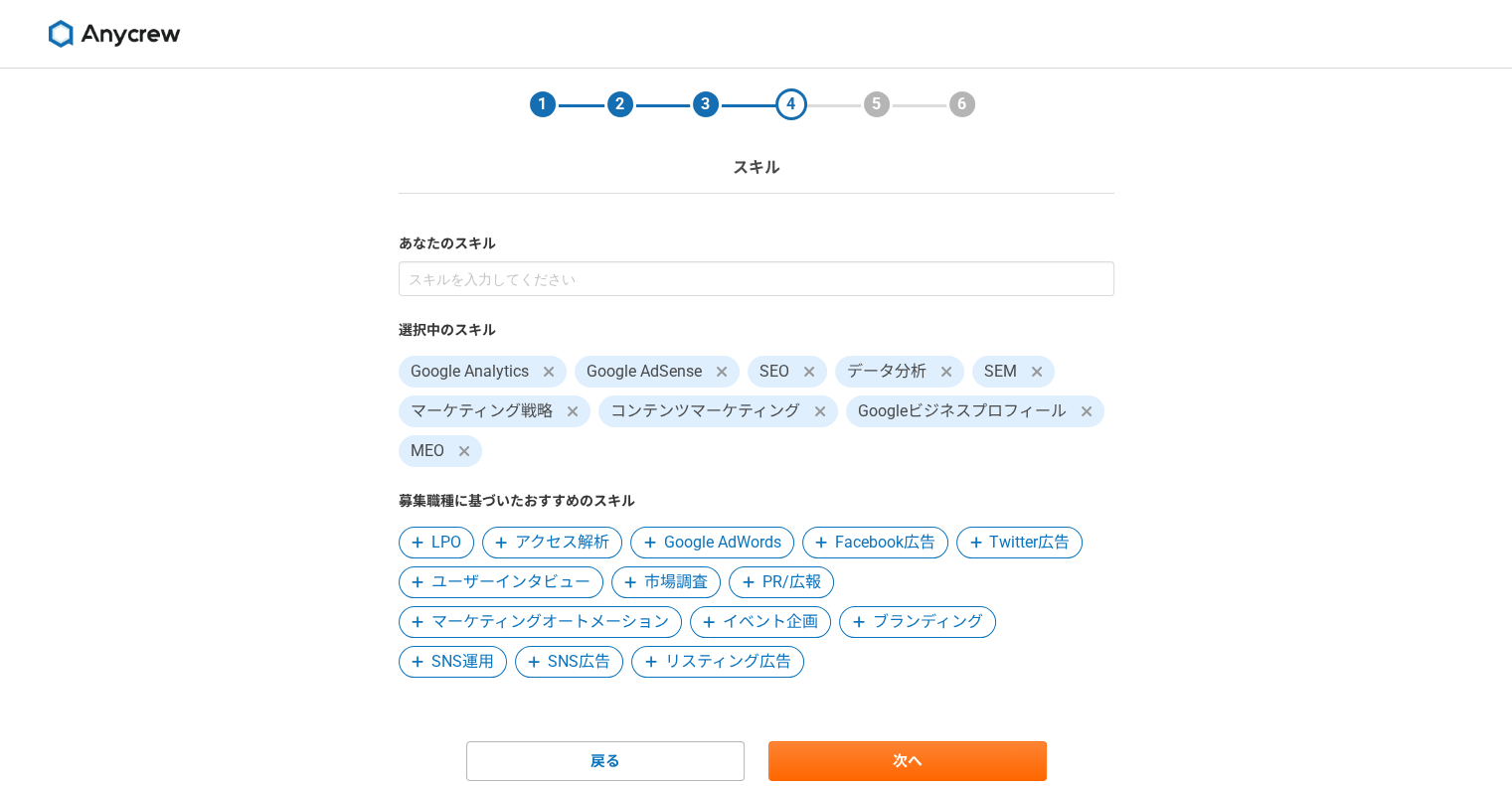 click on "アクセス解析" at bounding box center [562, 543] 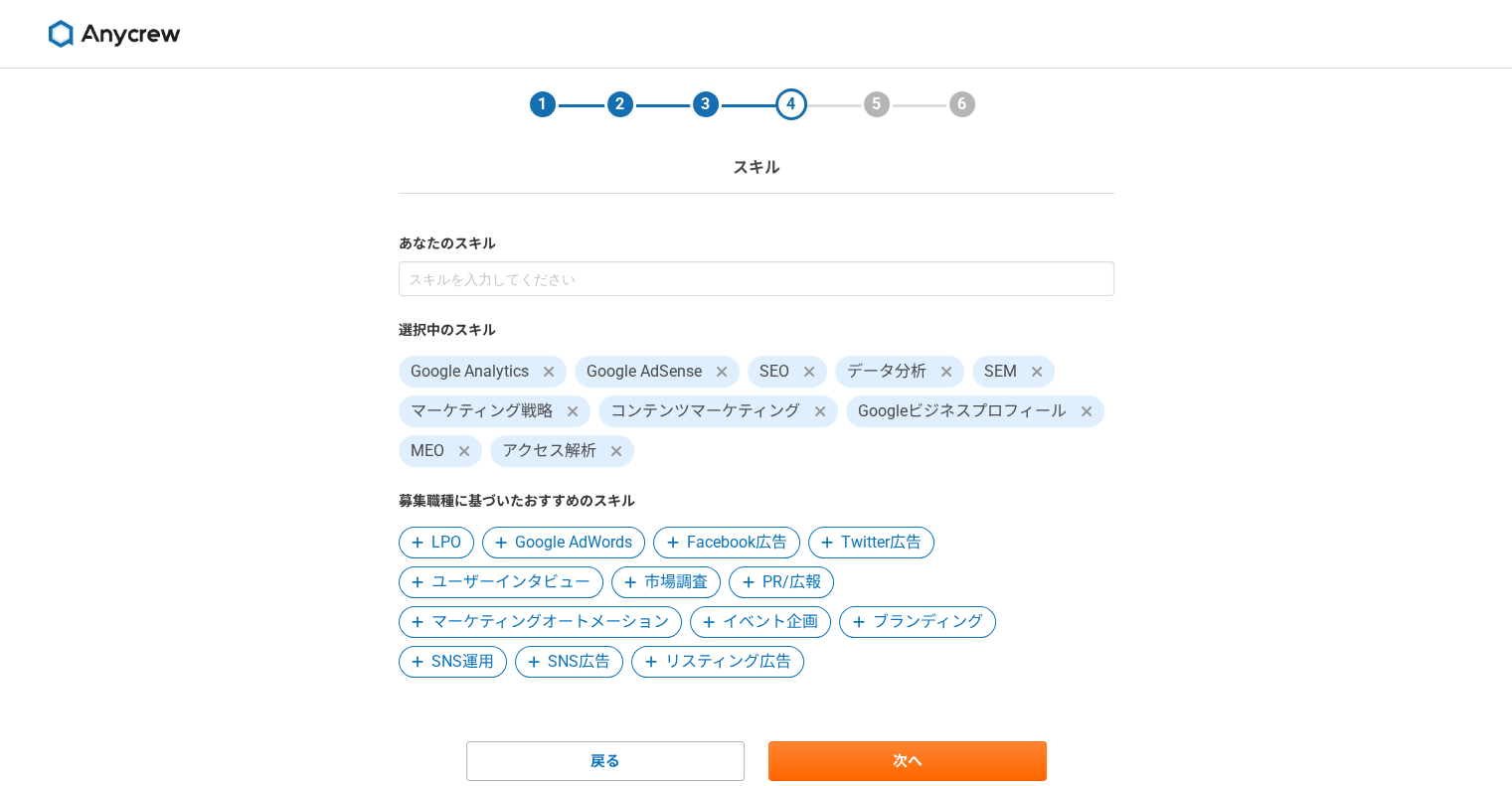 scroll, scrollTop: 75, scrollLeft: 0, axis: vertical 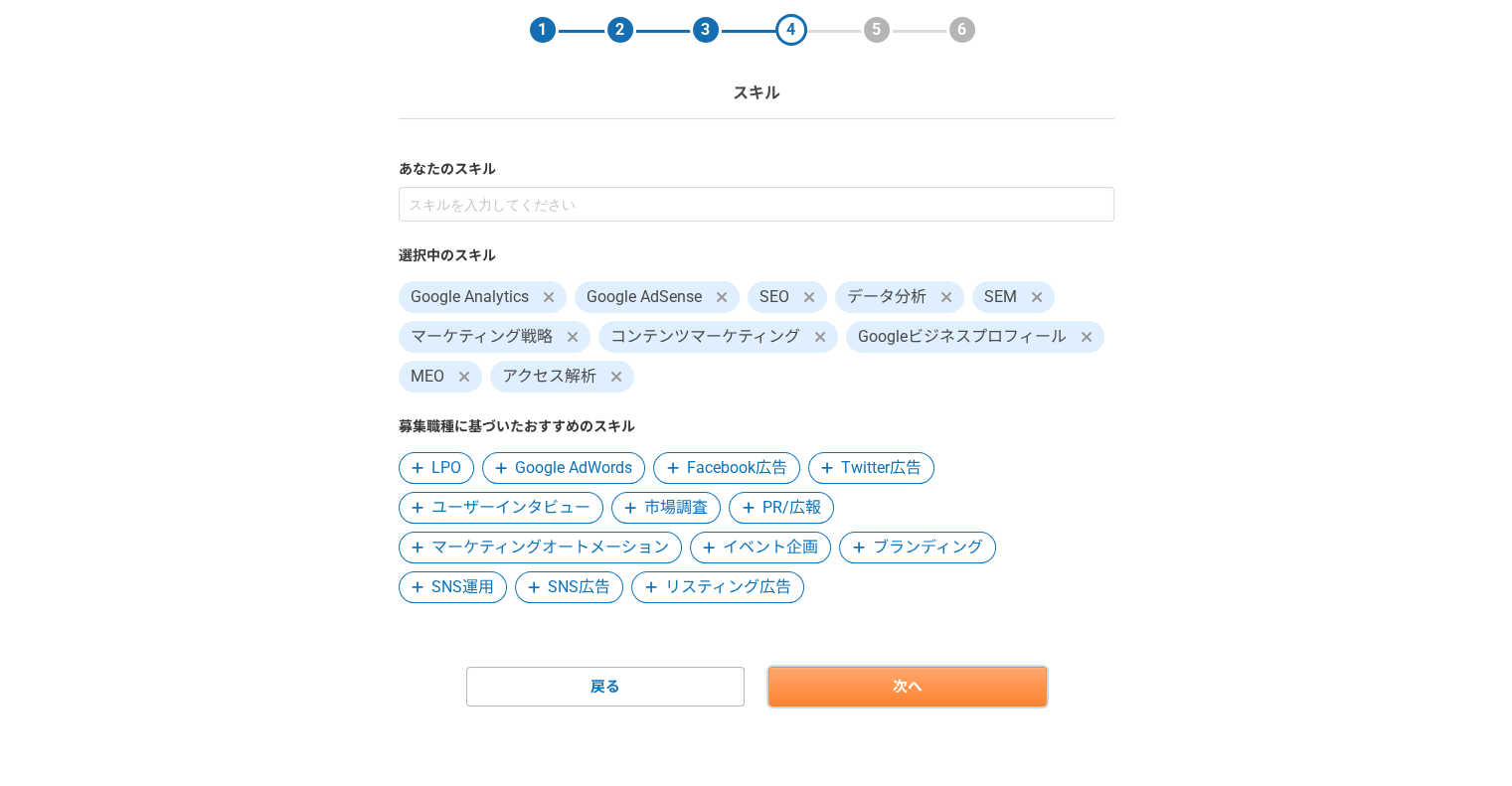 click on "次へ" at bounding box center (908, 687) 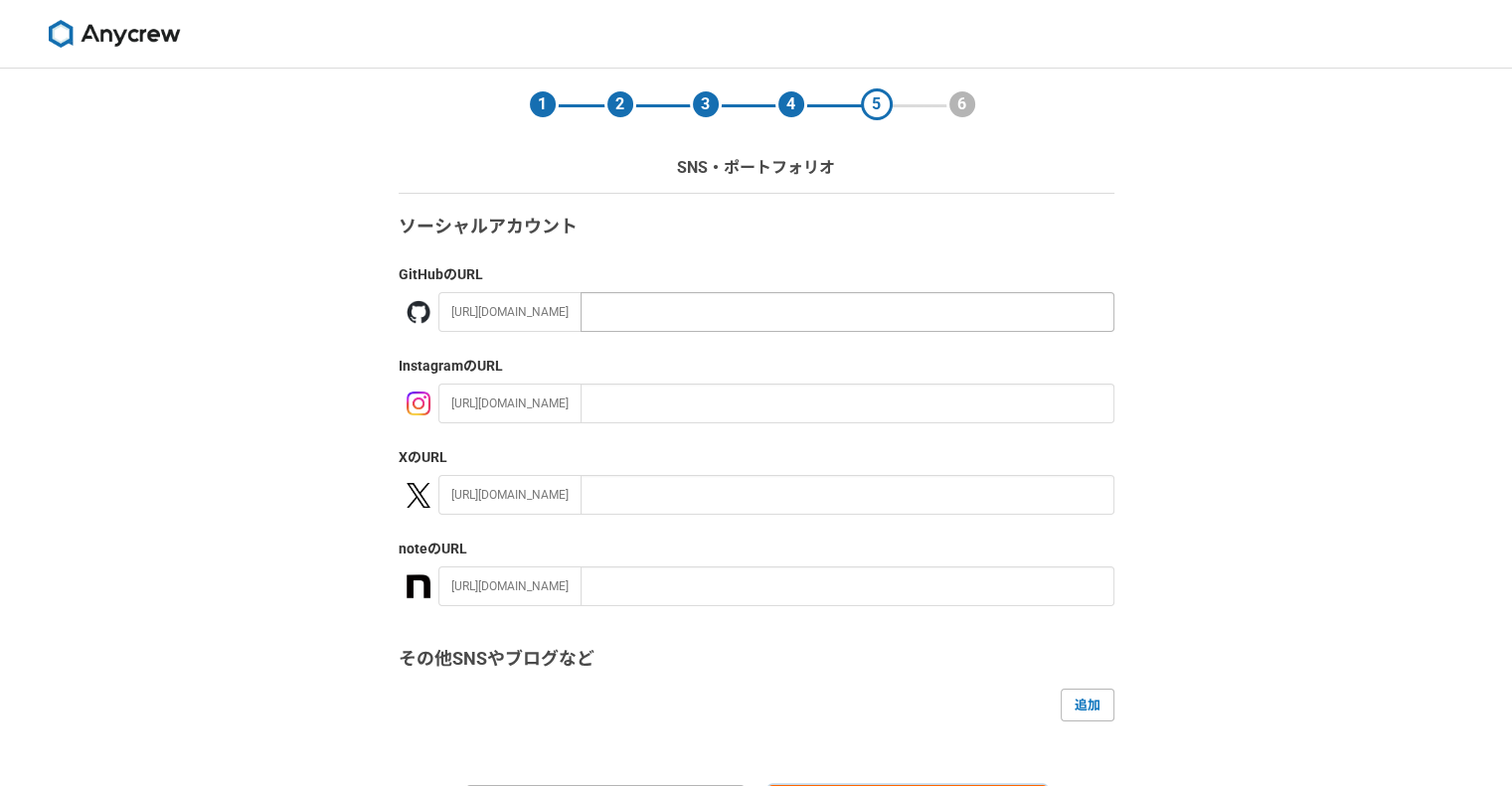 scroll, scrollTop: 117, scrollLeft: 0, axis: vertical 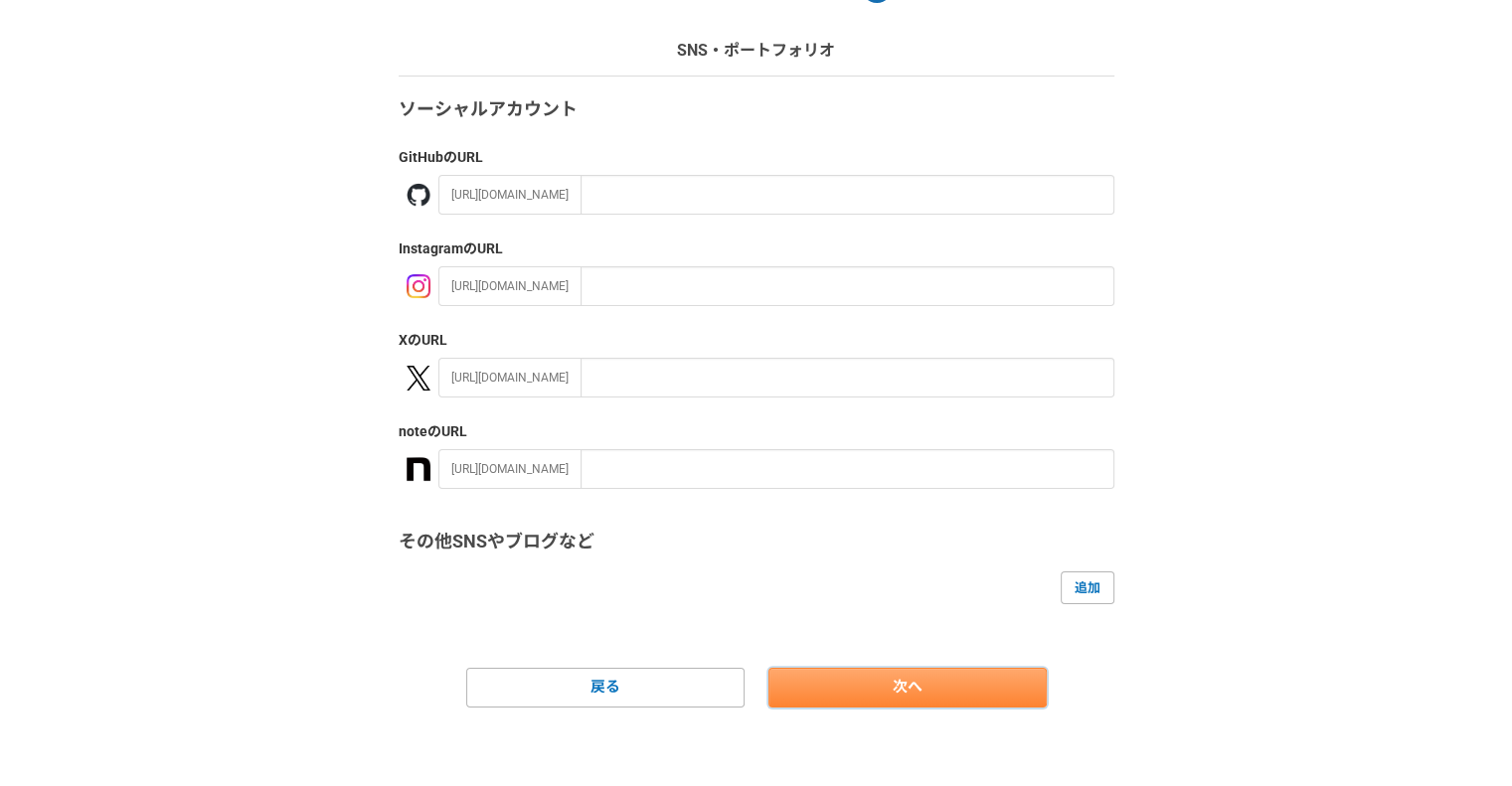 click on "次へ" at bounding box center (908, 688) 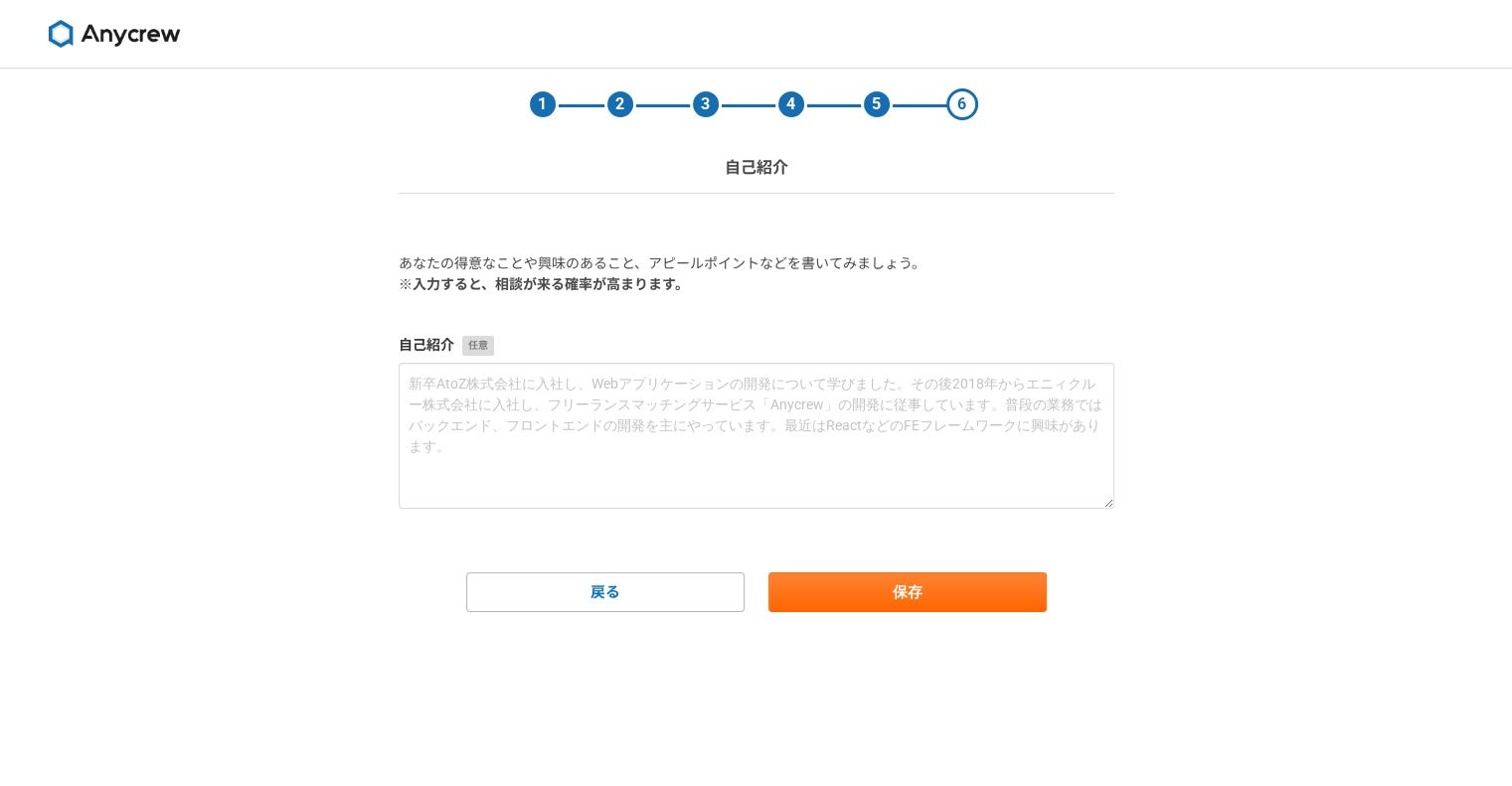 scroll, scrollTop: 0, scrollLeft: 0, axis: both 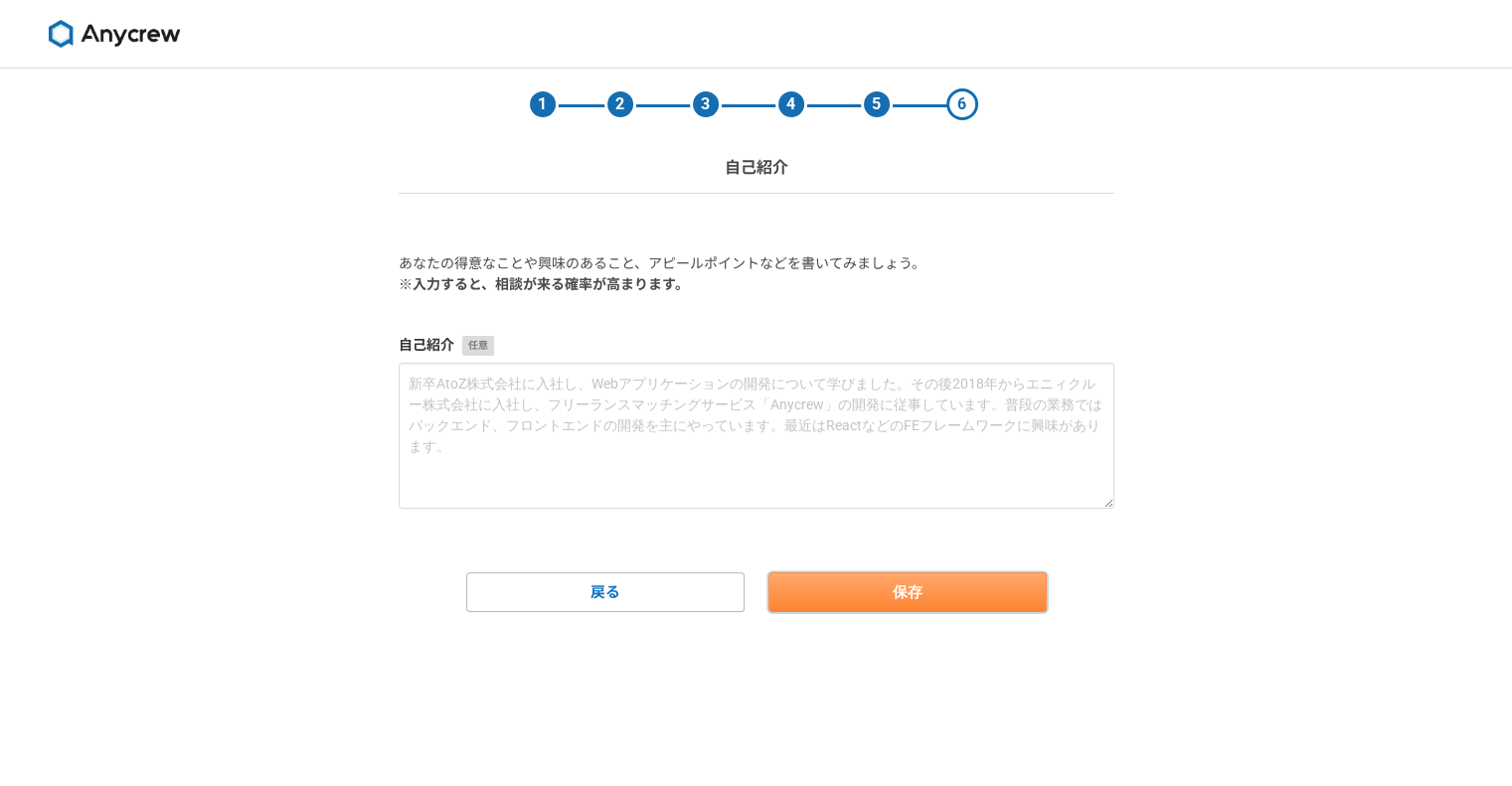 click on "保存" at bounding box center (908, 592) 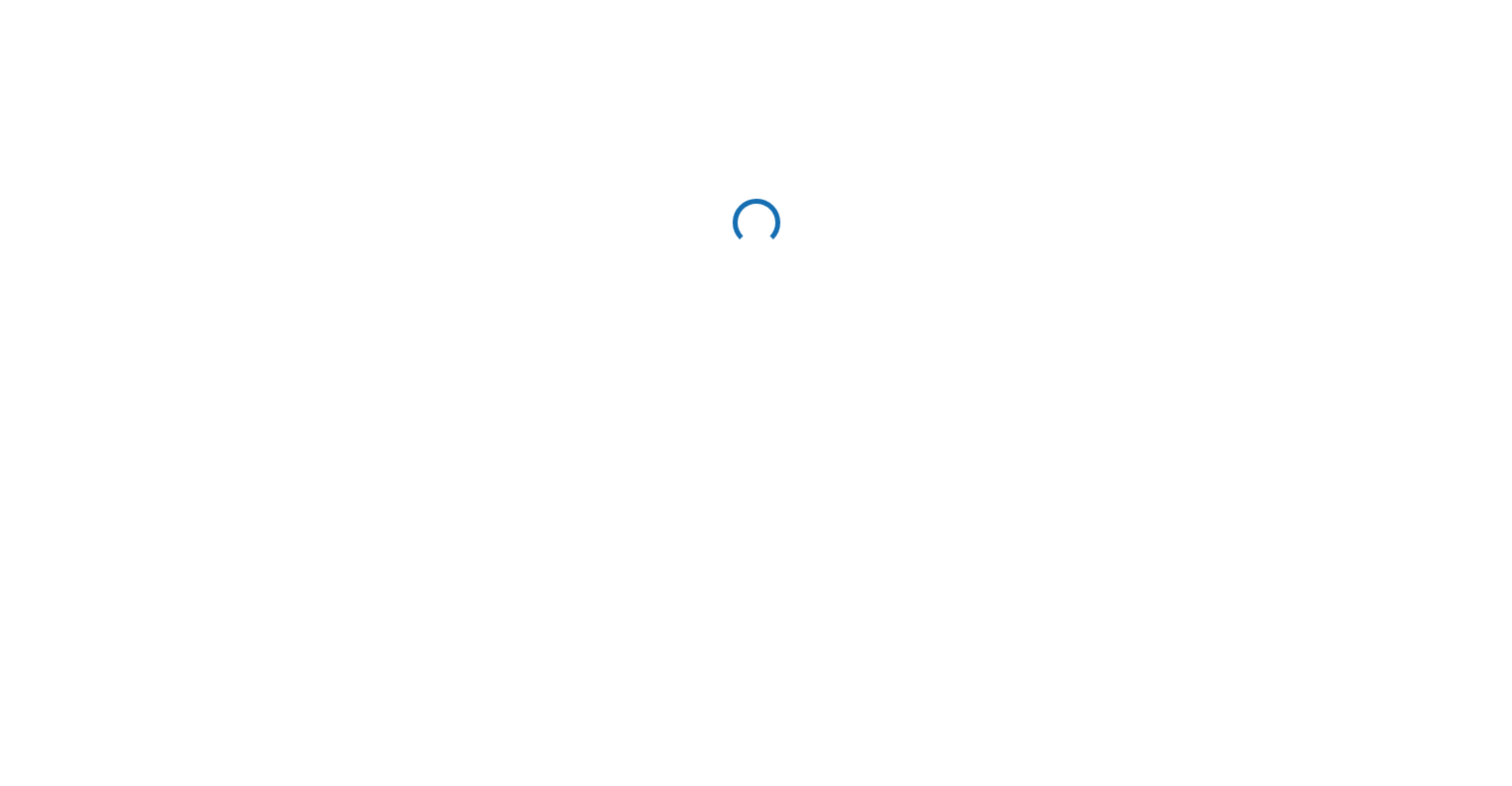 scroll, scrollTop: 0, scrollLeft: 0, axis: both 